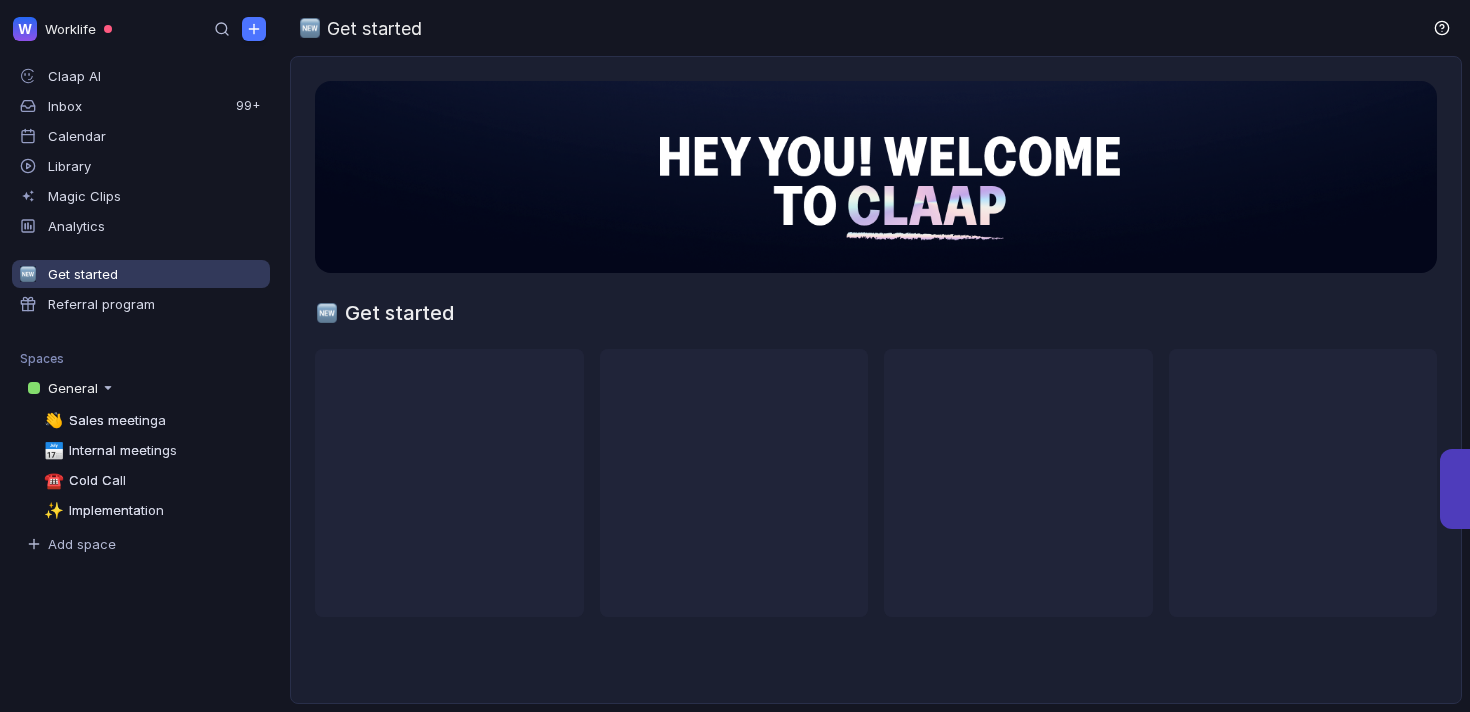 scroll, scrollTop: 0, scrollLeft: 0, axis: both 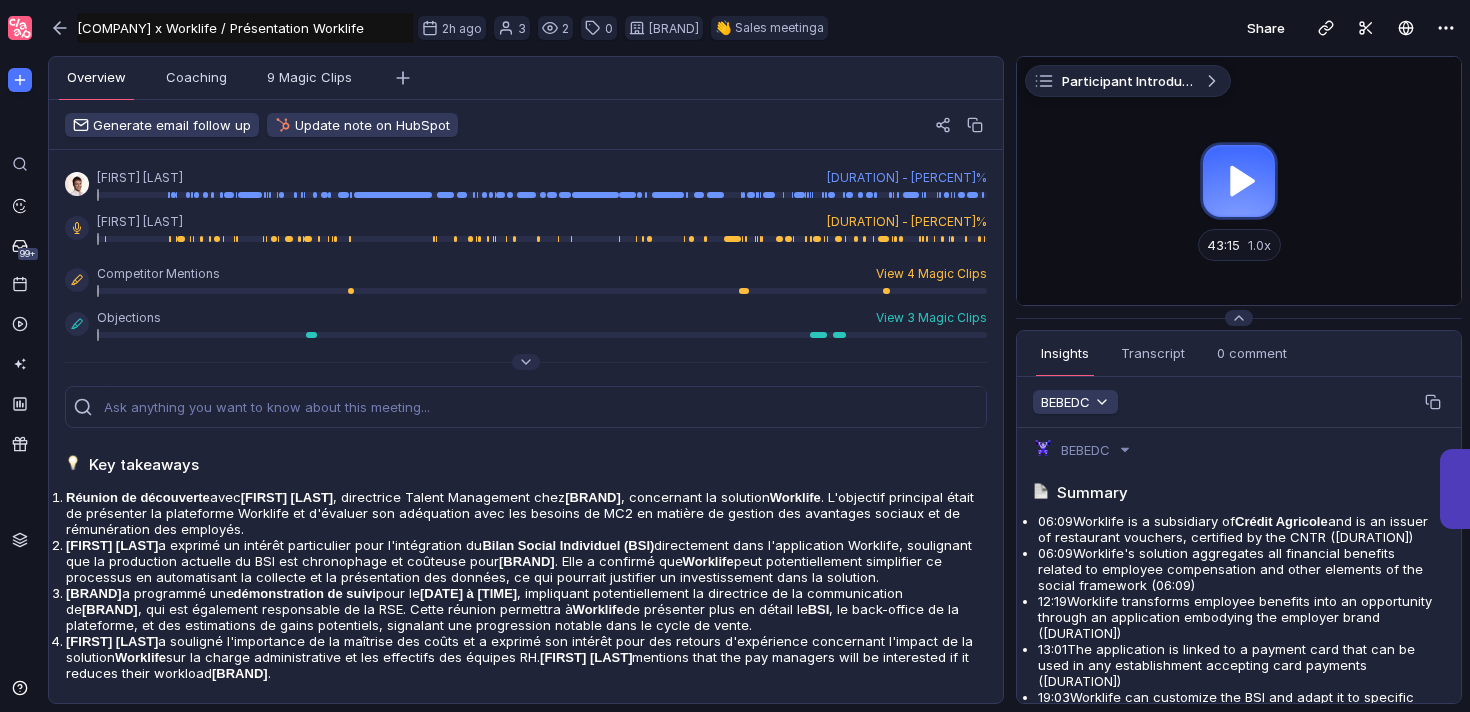 click at bounding box center [1239, 181] 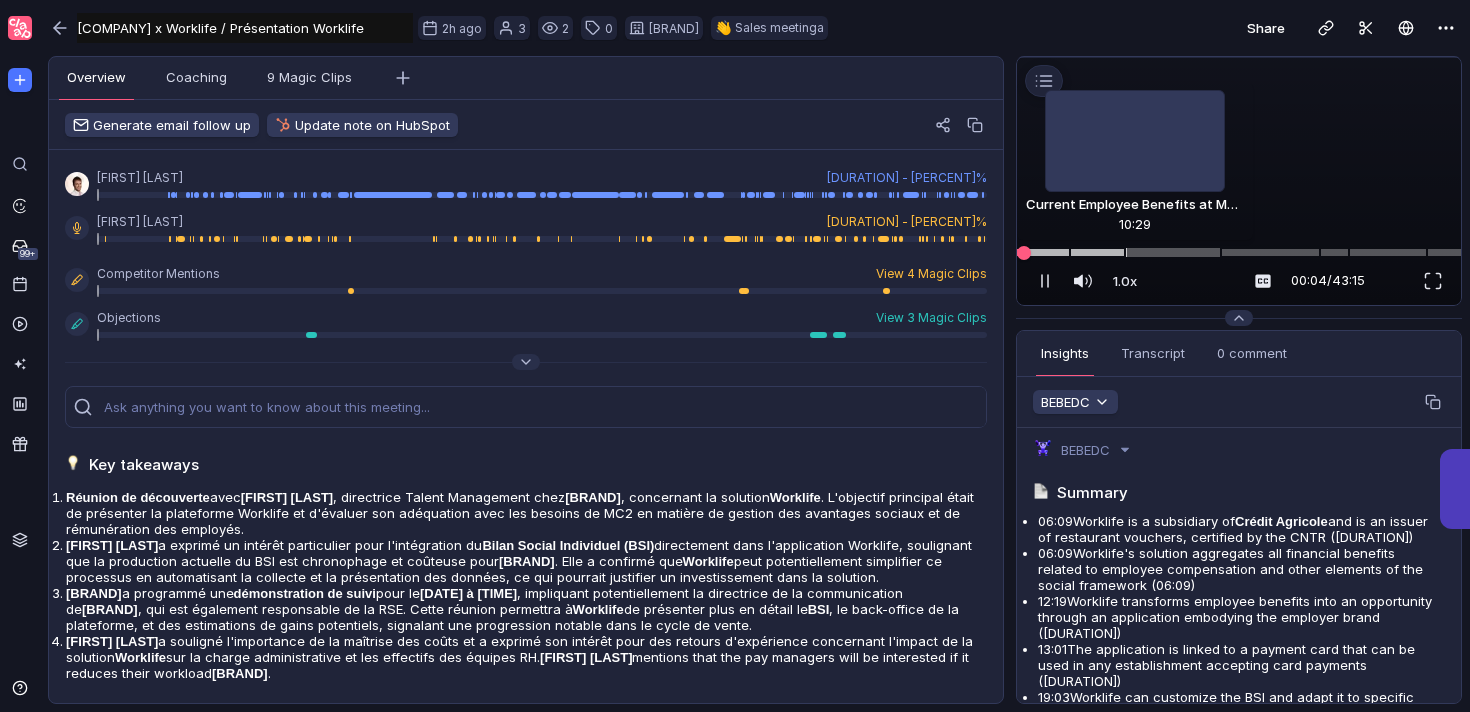 click at bounding box center [1239, 252] 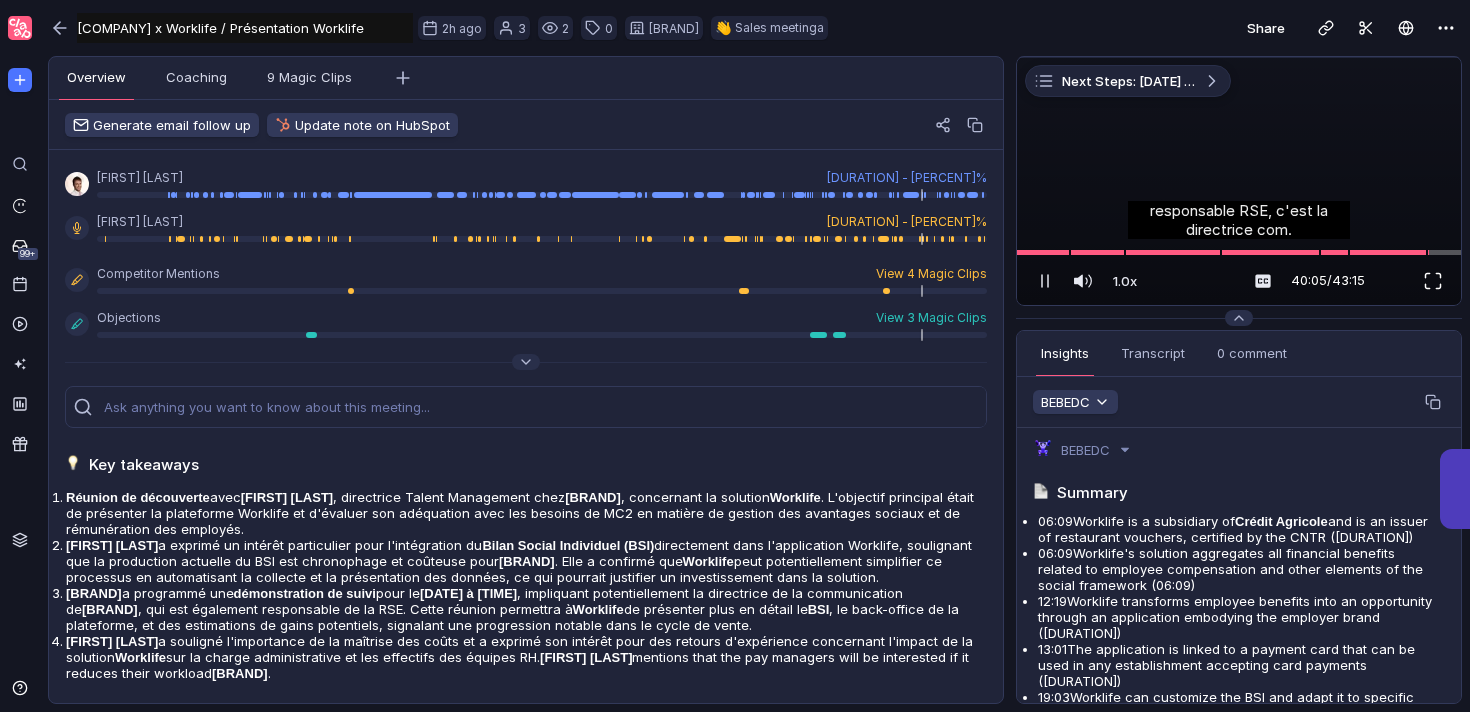 click at bounding box center (1433, 281) 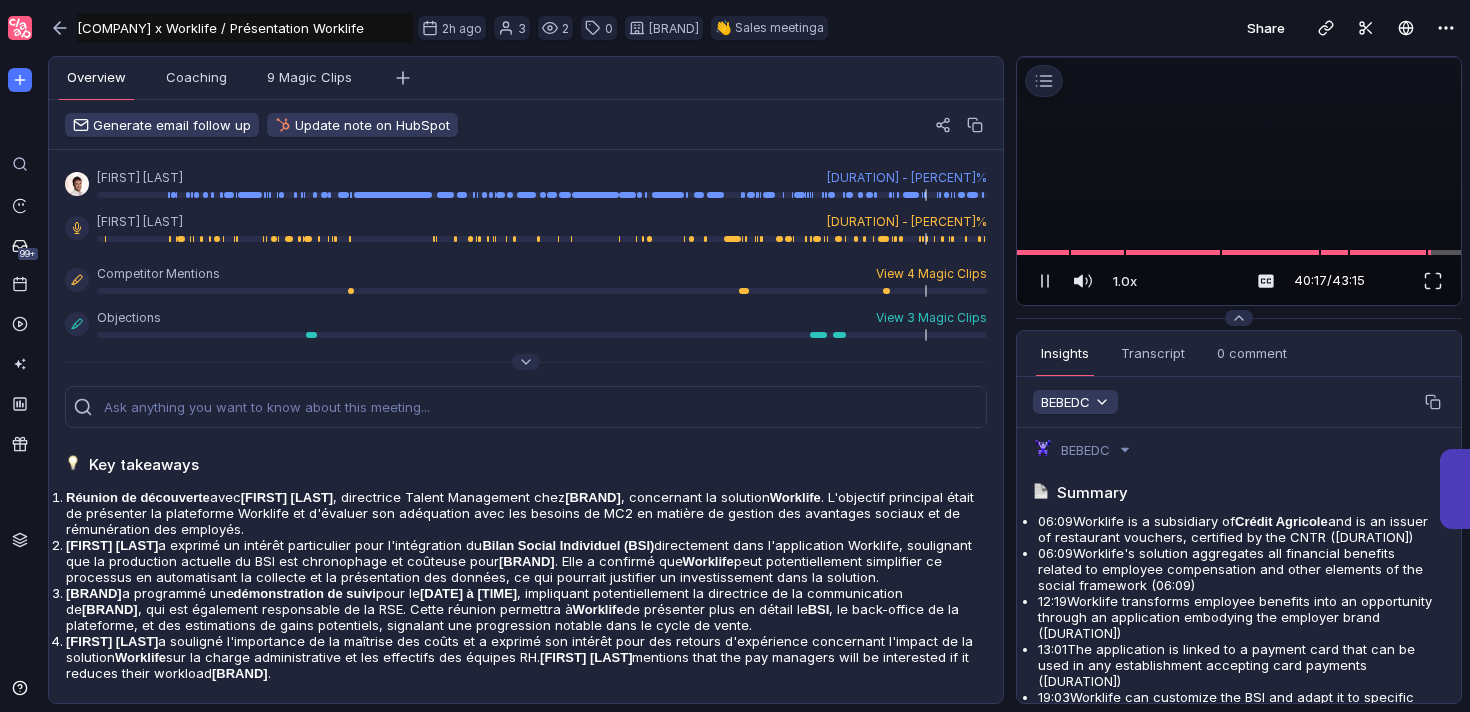 click at bounding box center [1239, 57] 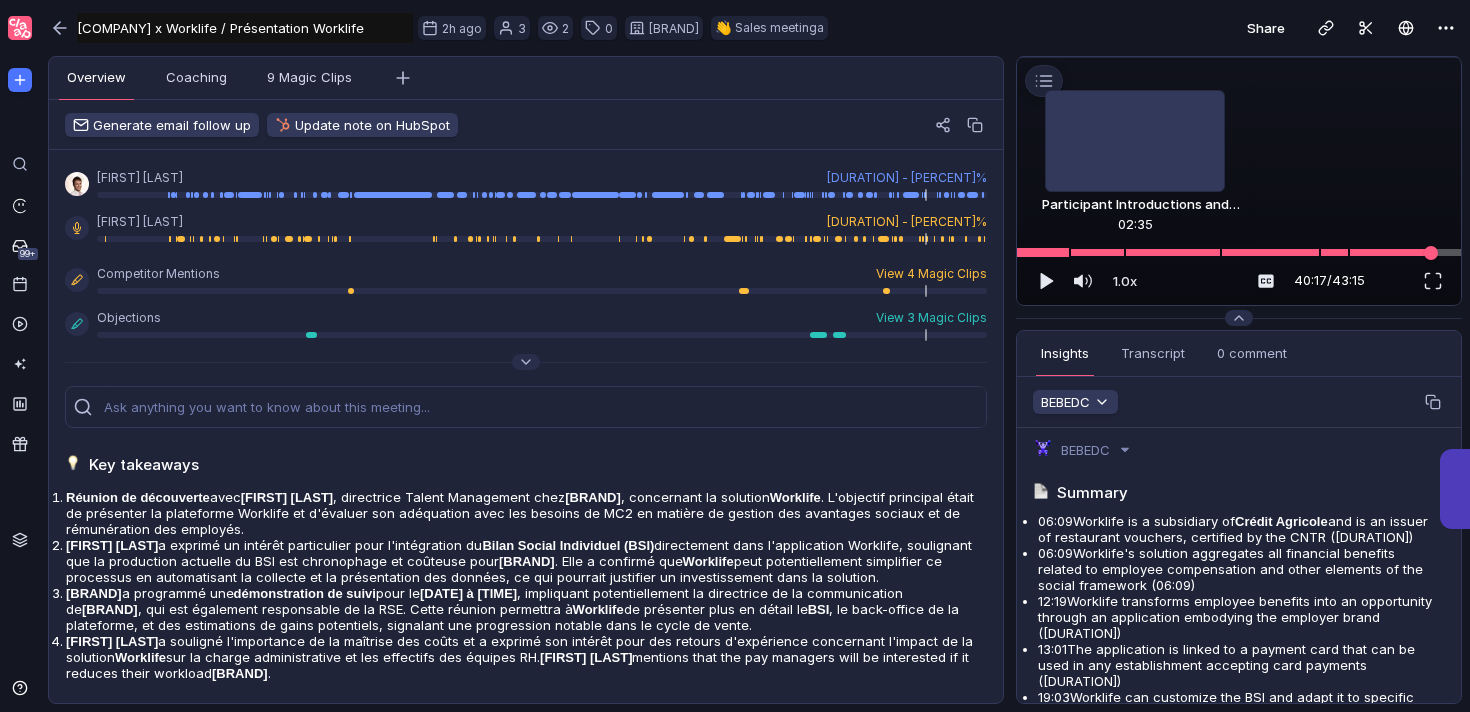 click at bounding box center [1239, 252] 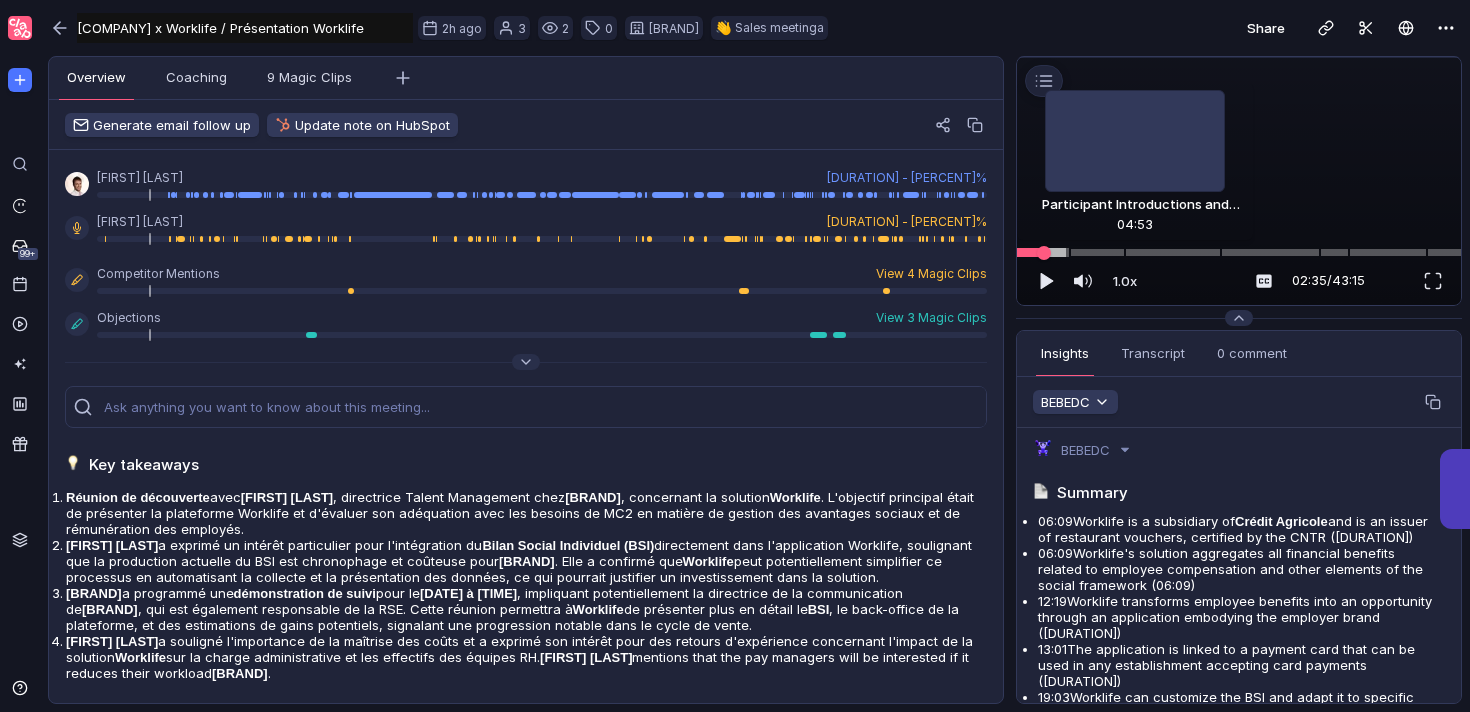 click at bounding box center [1239, 252] 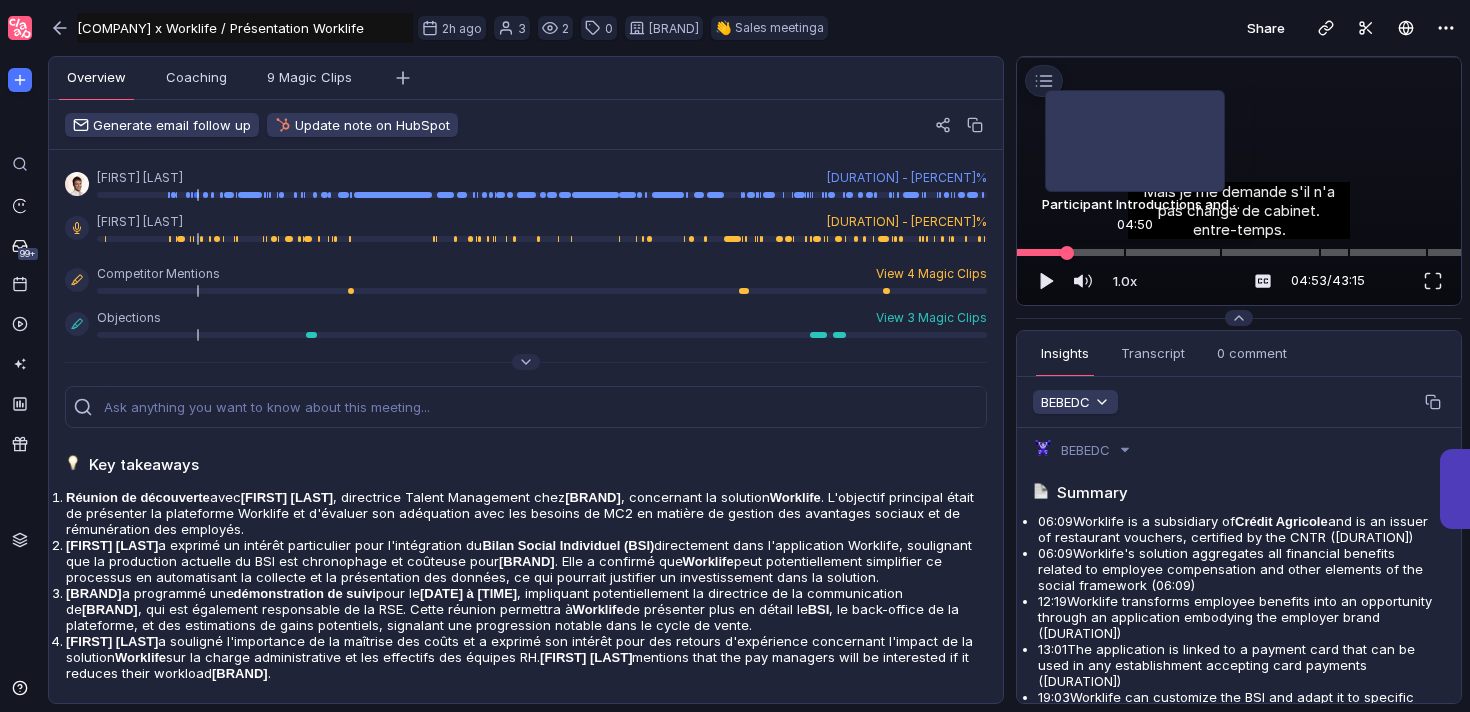 click at bounding box center (1067, 253) 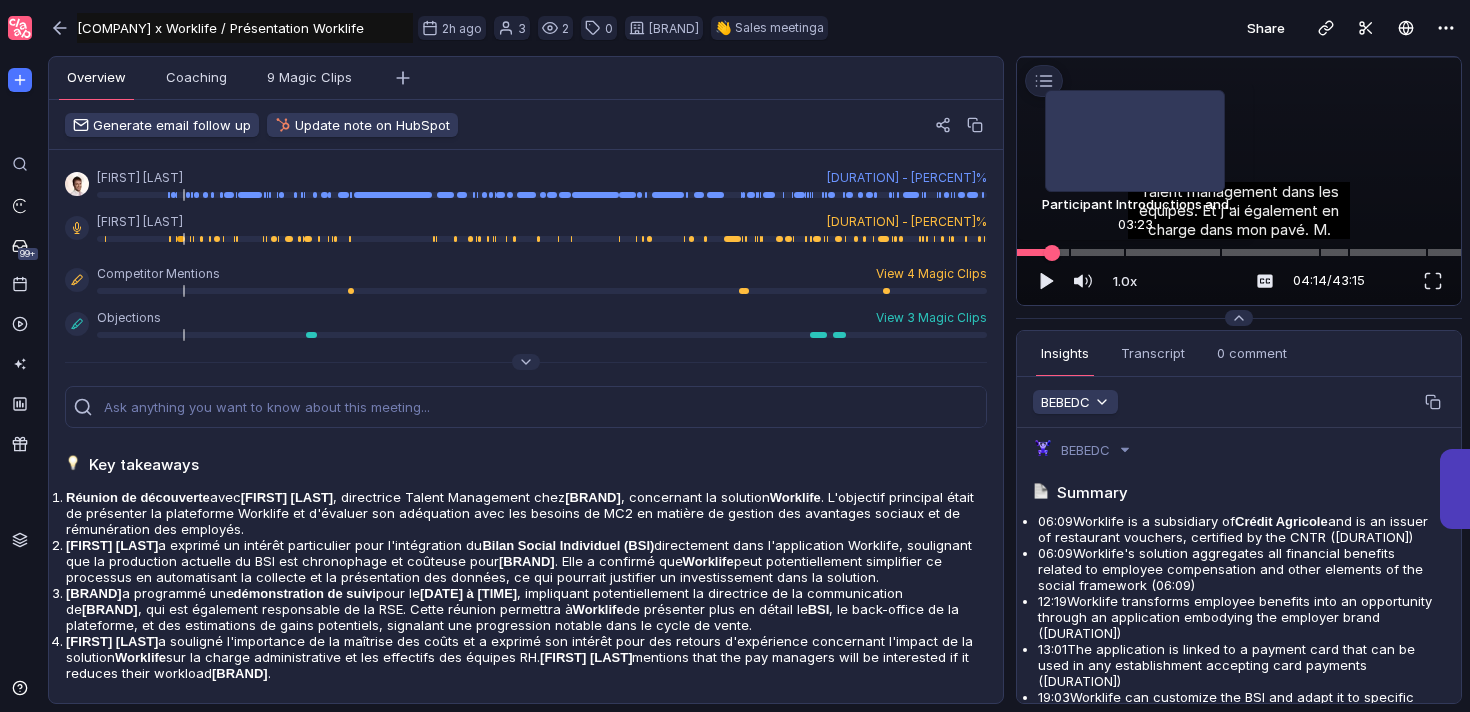 click at bounding box center (1239, 252) 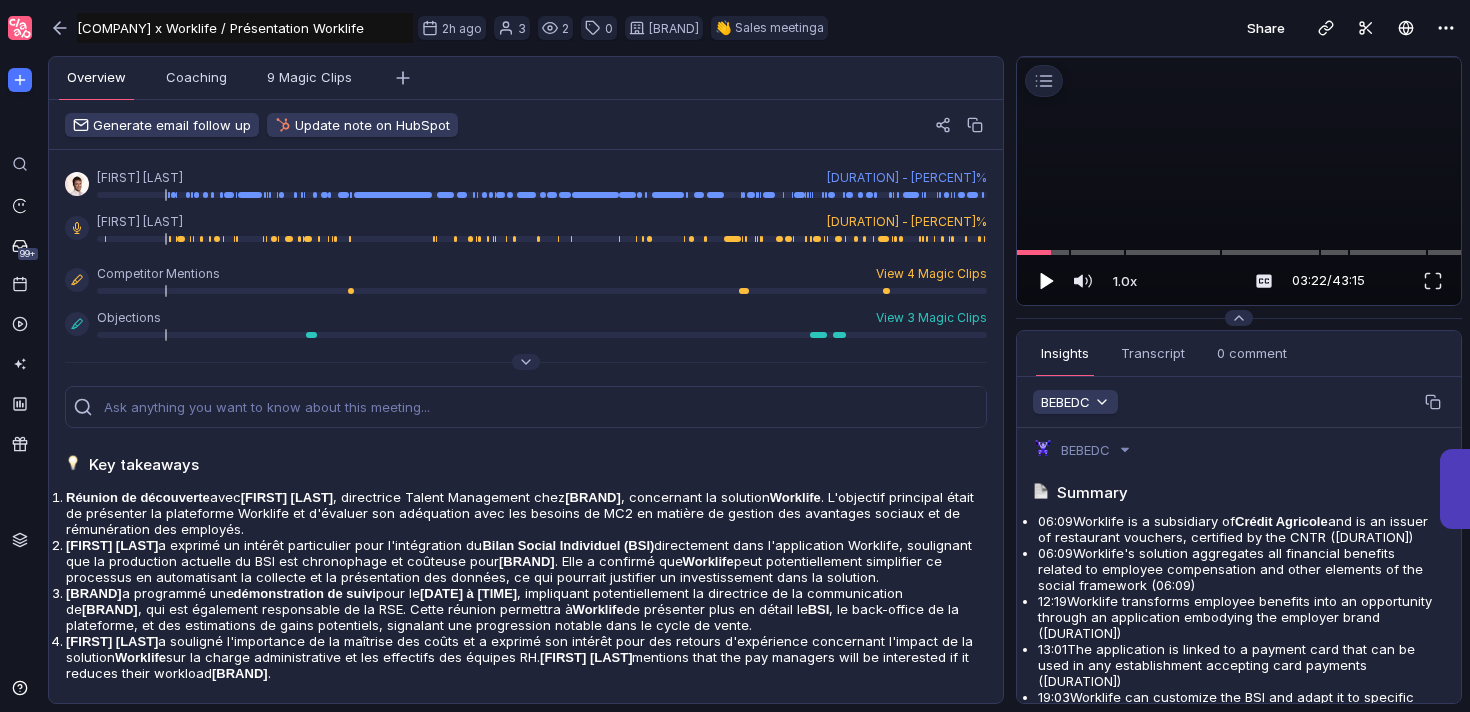 click at bounding box center [1047, 281] 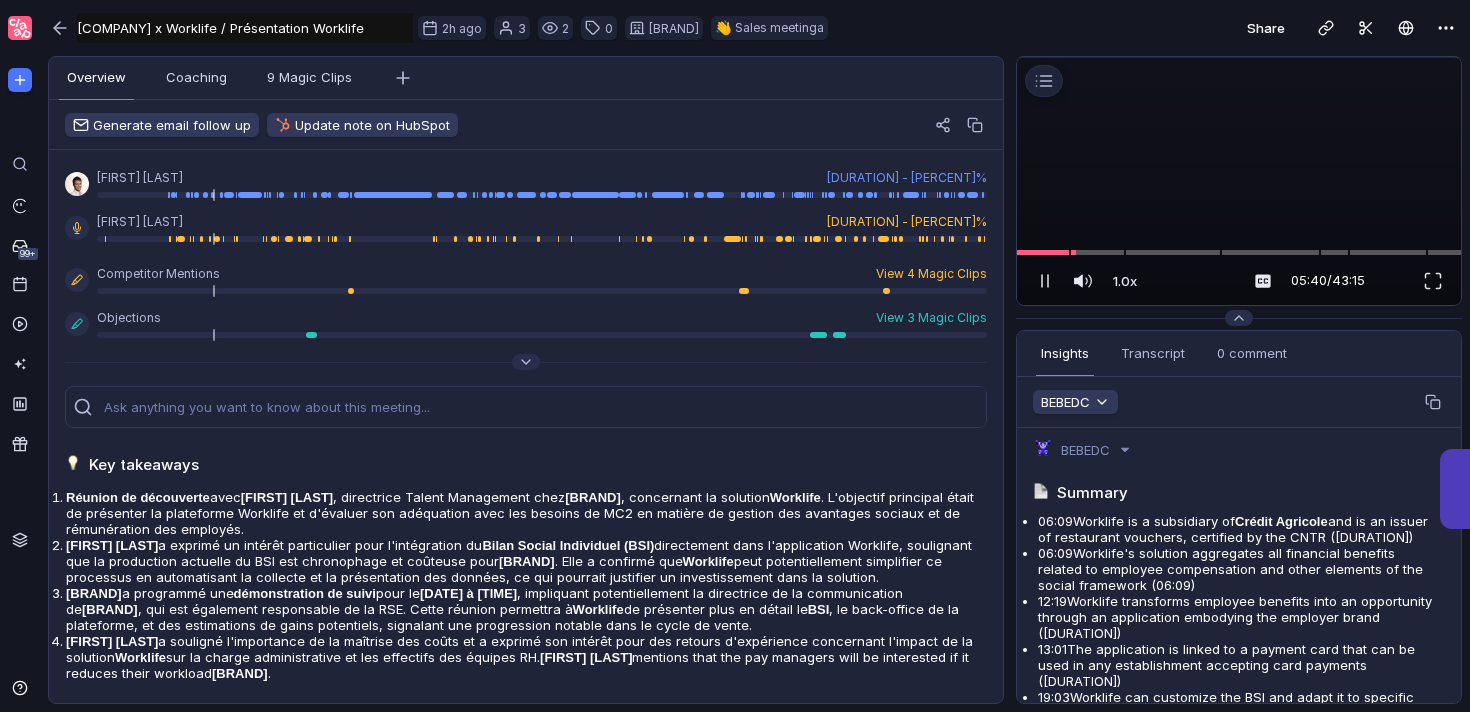 click at bounding box center (1239, 57) 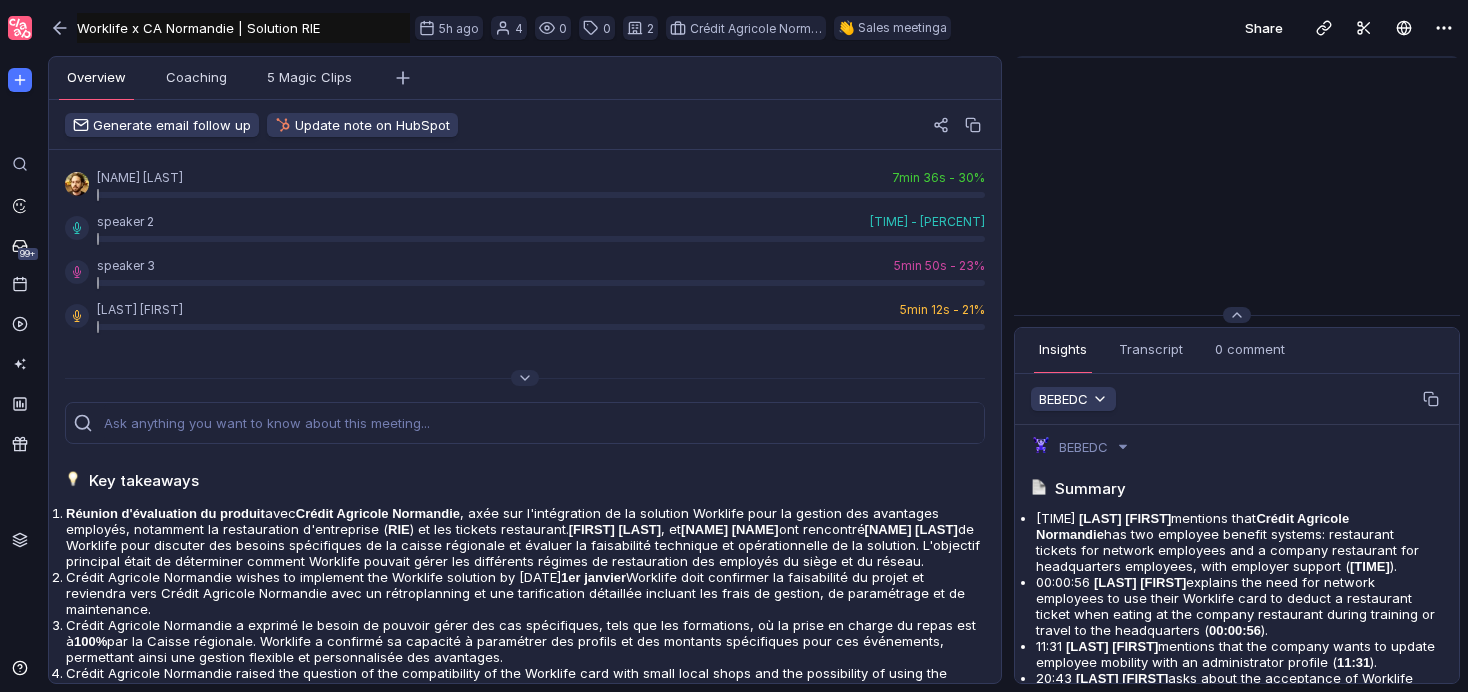 scroll, scrollTop: 0, scrollLeft: 0, axis: both 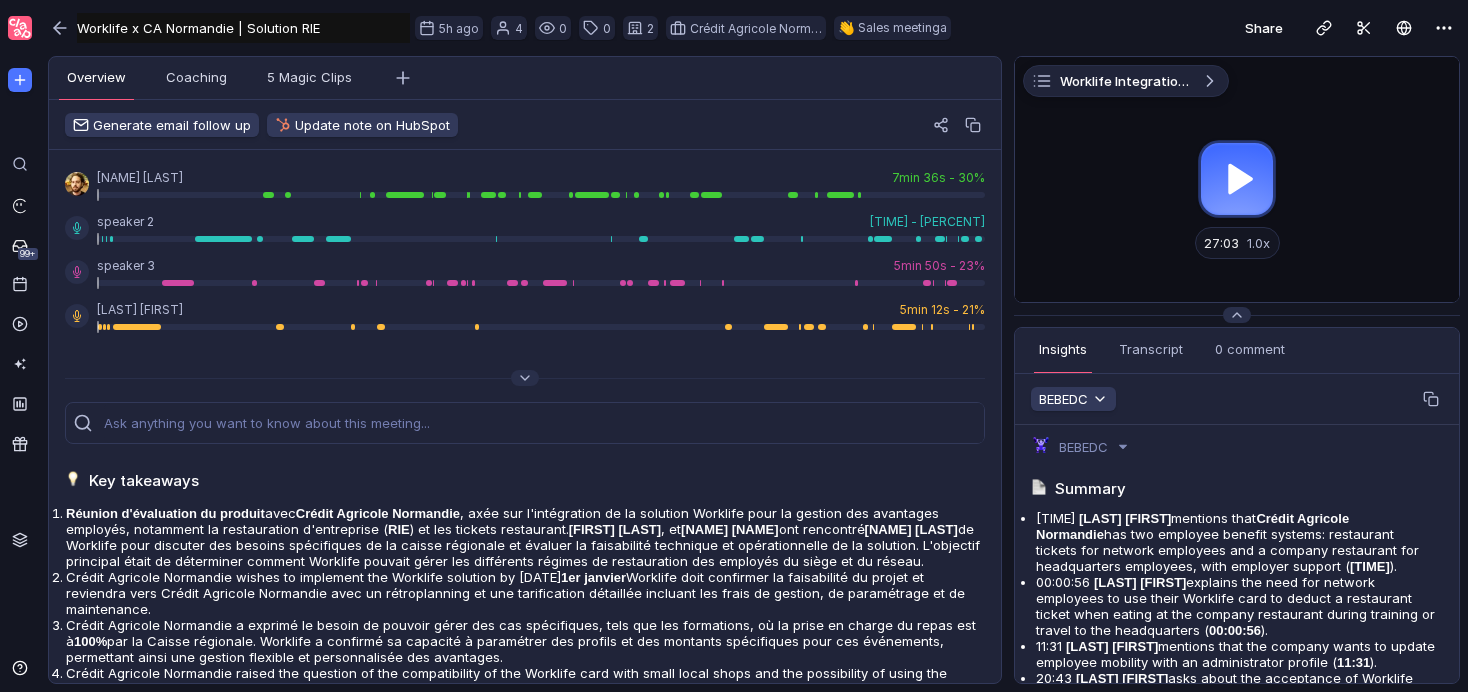 click at bounding box center (1237, 179) 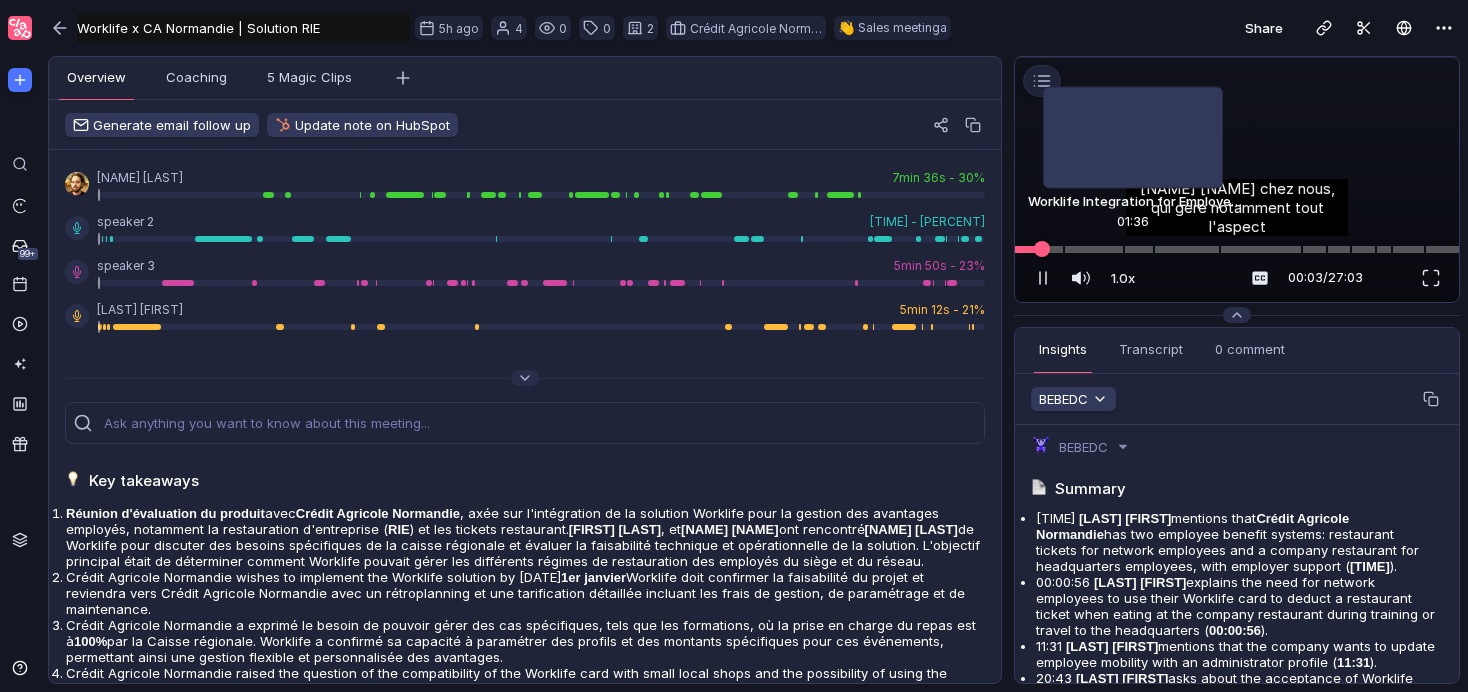 click at bounding box center (1237, 249) 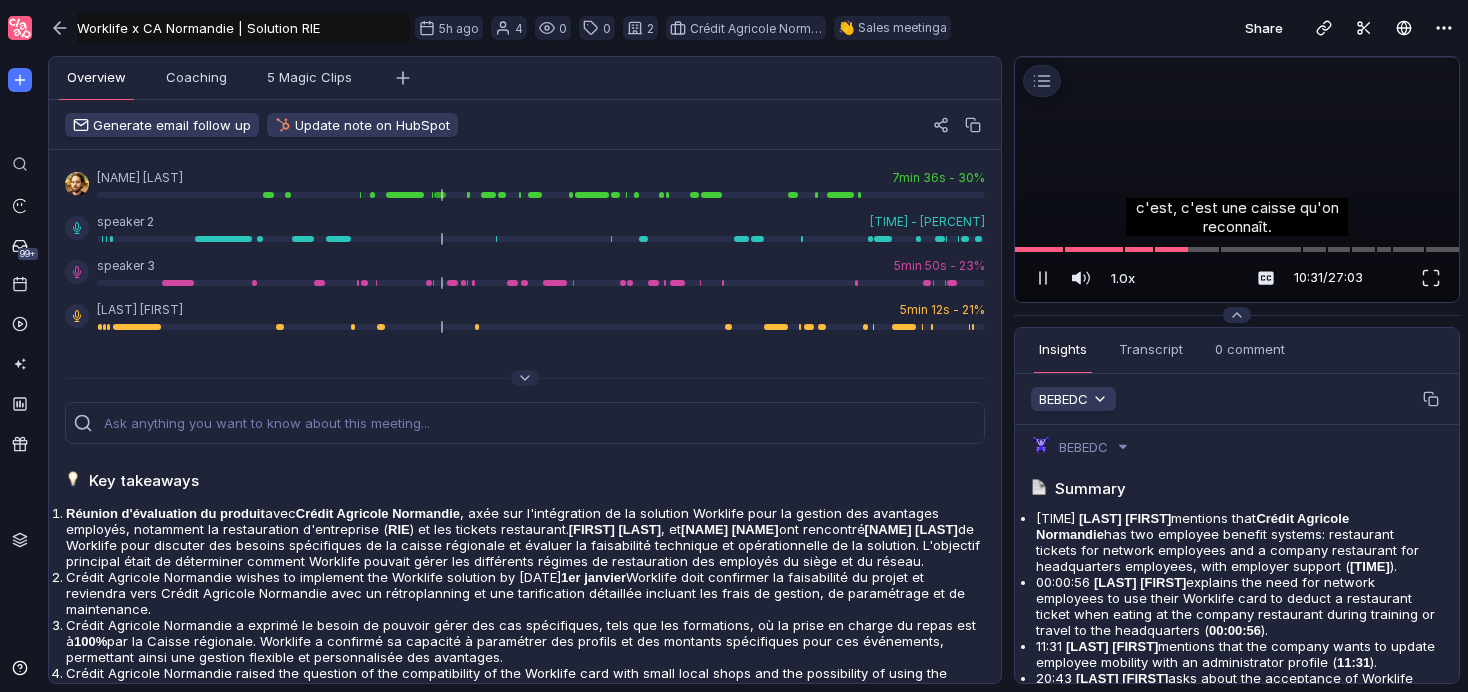 click at bounding box center [1237, 57] 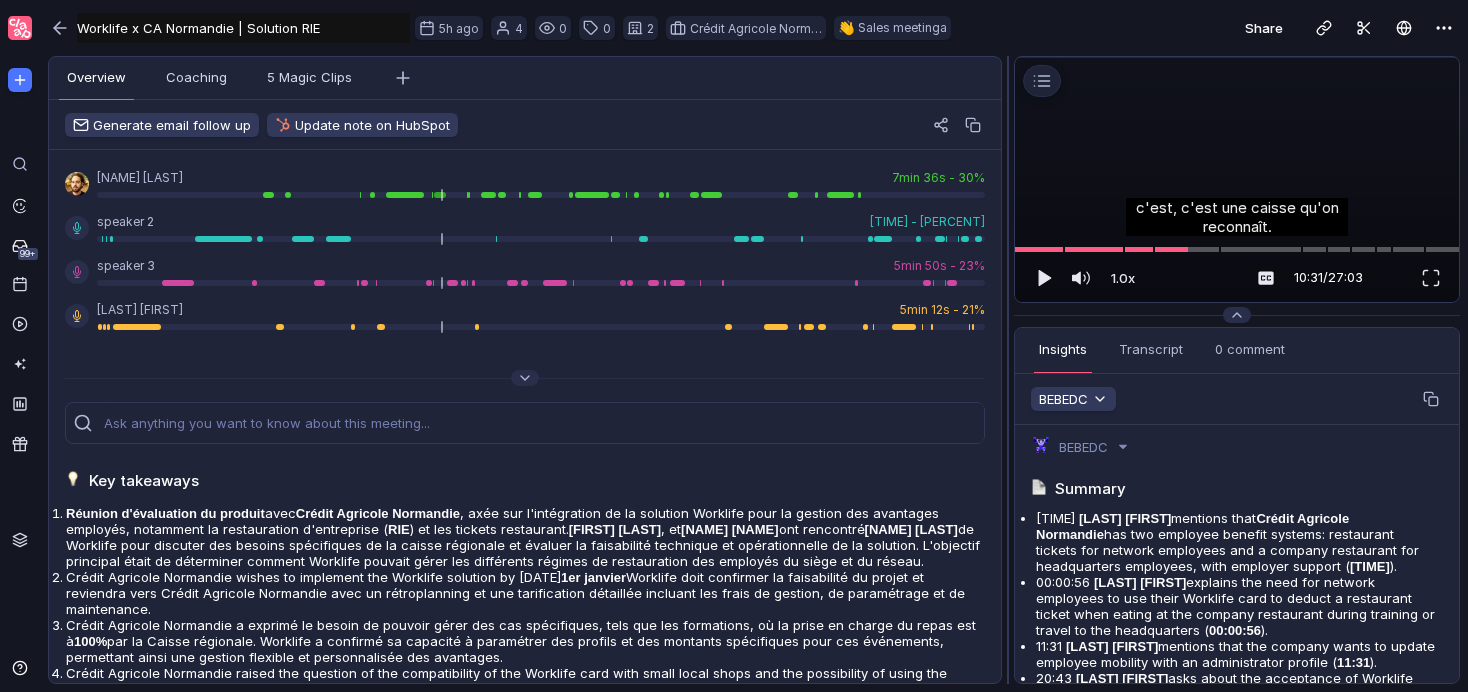 click at bounding box center (1008, 370) 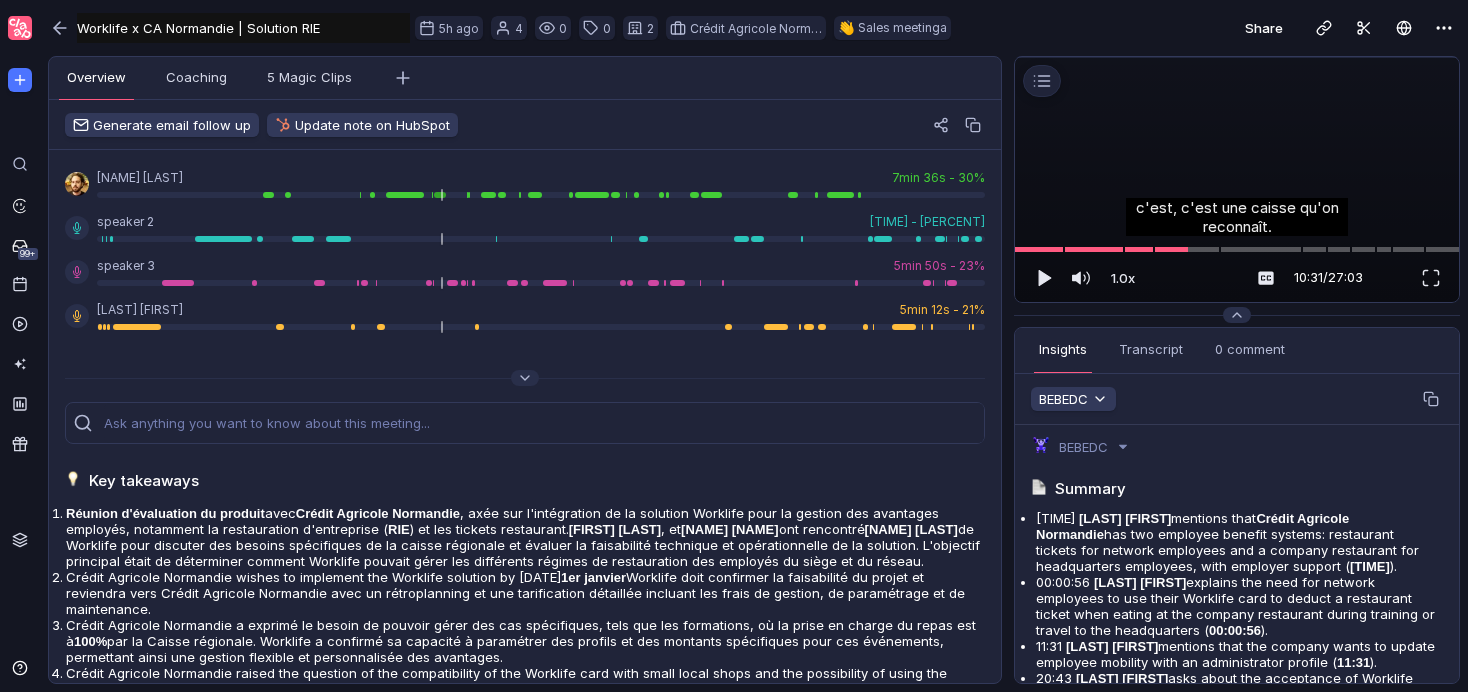 click at bounding box center (1237, 57) 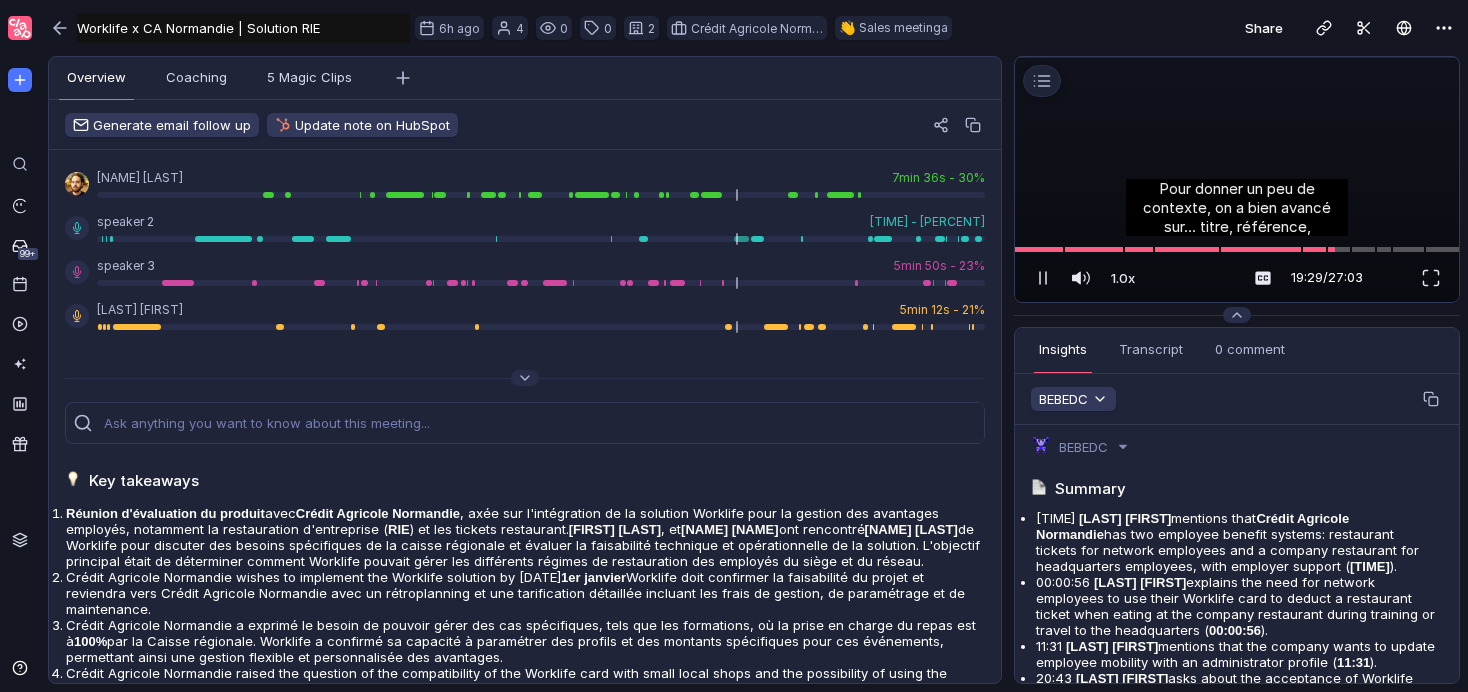 click at bounding box center [1237, 57] 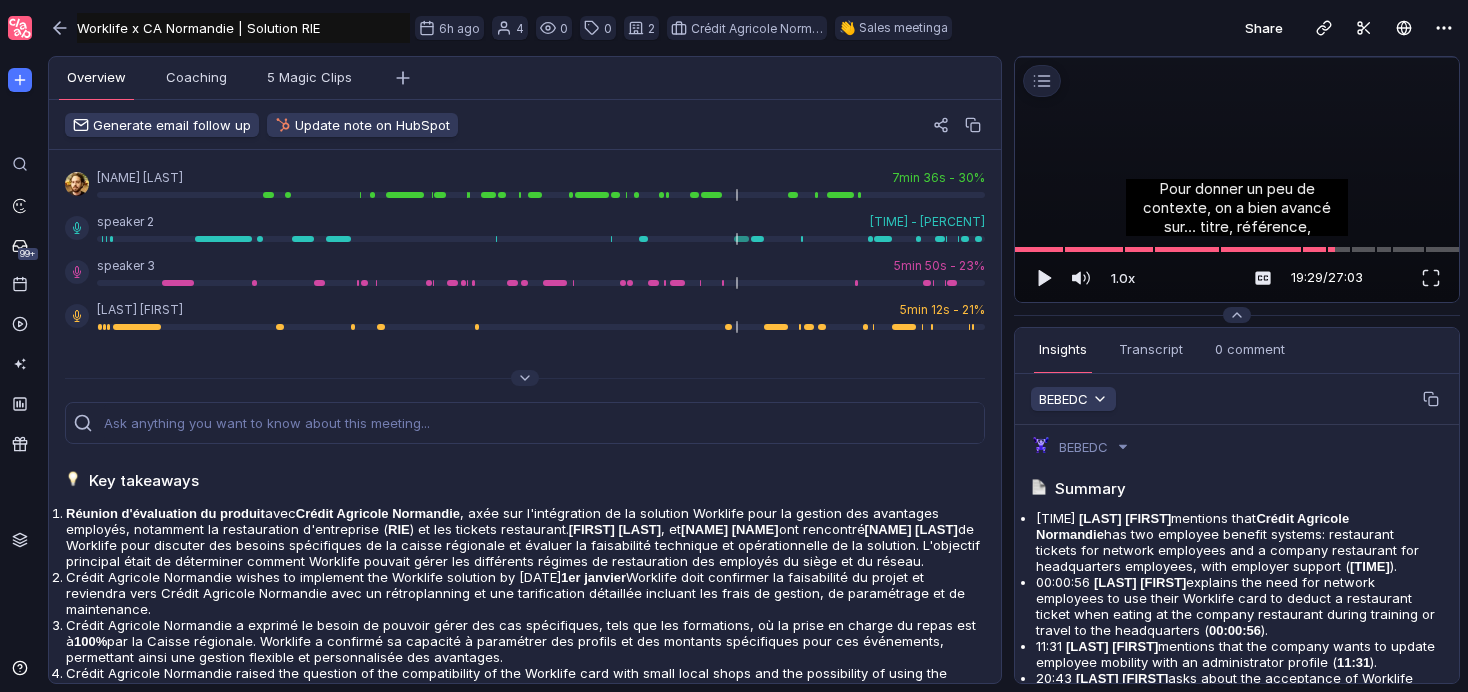 click at bounding box center (1237, 57) 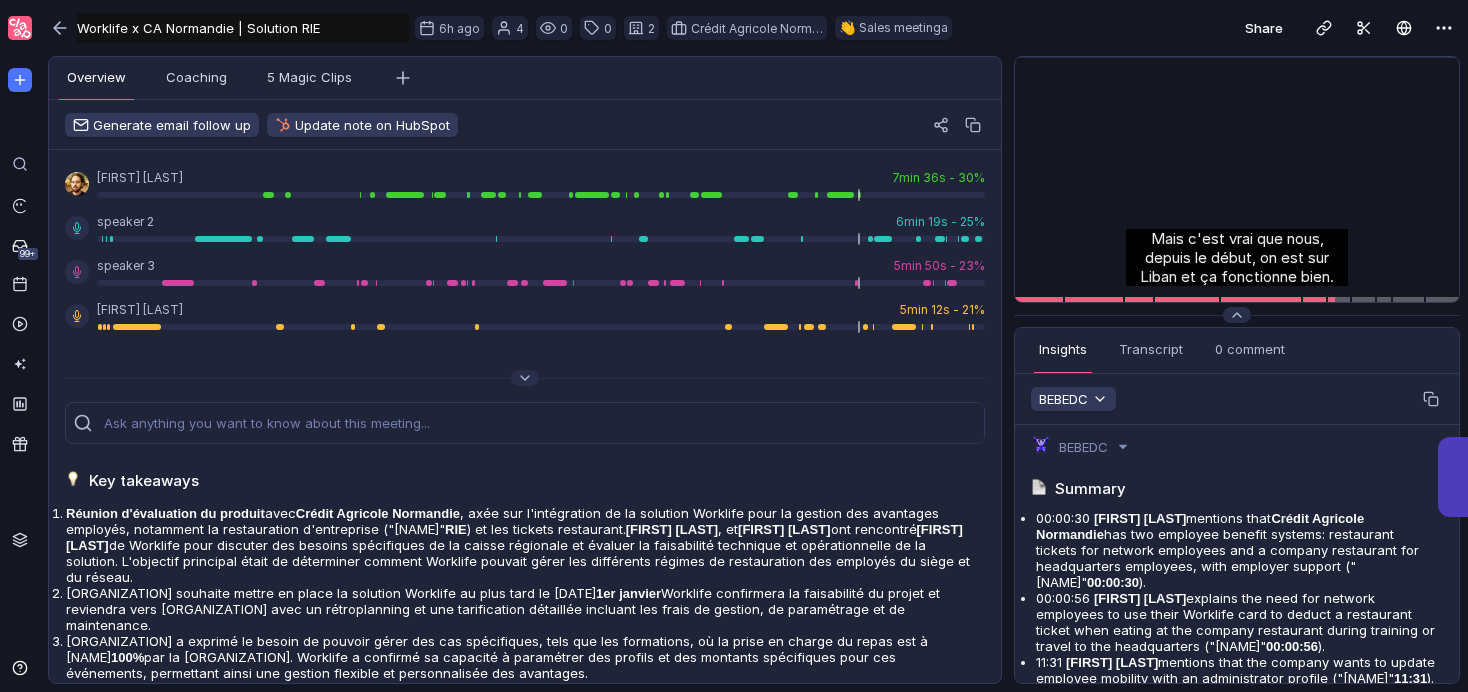 scroll, scrollTop: 0, scrollLeft: 0, axis: both 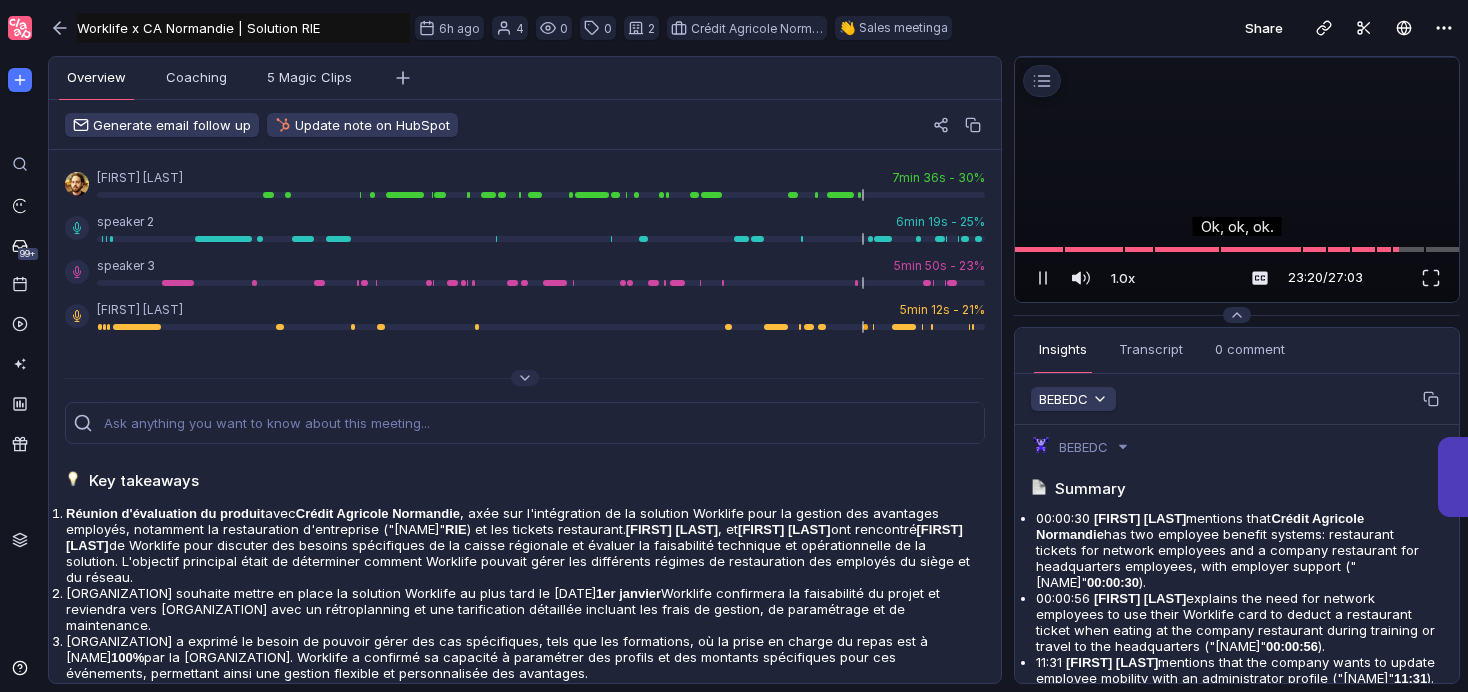 click at bounding box center [1237, 57] 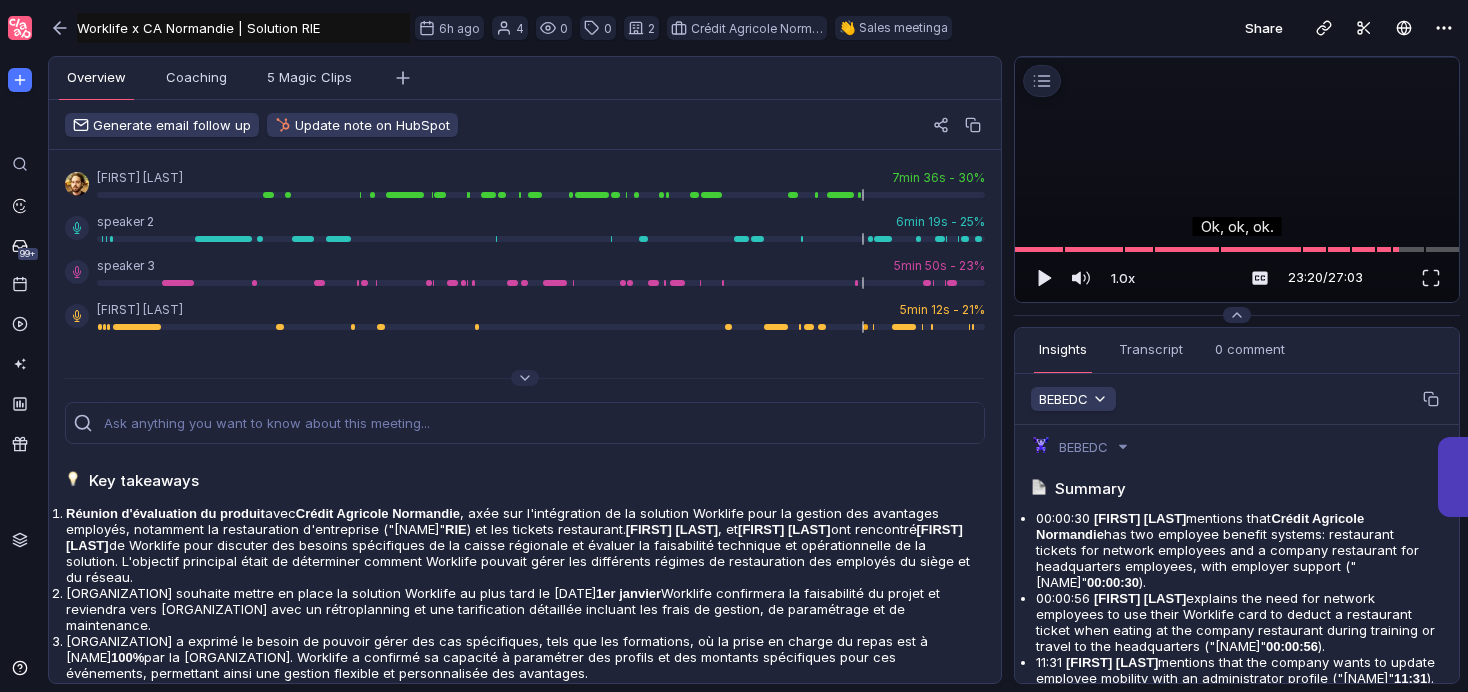 click at bounding box center [1237, 57] 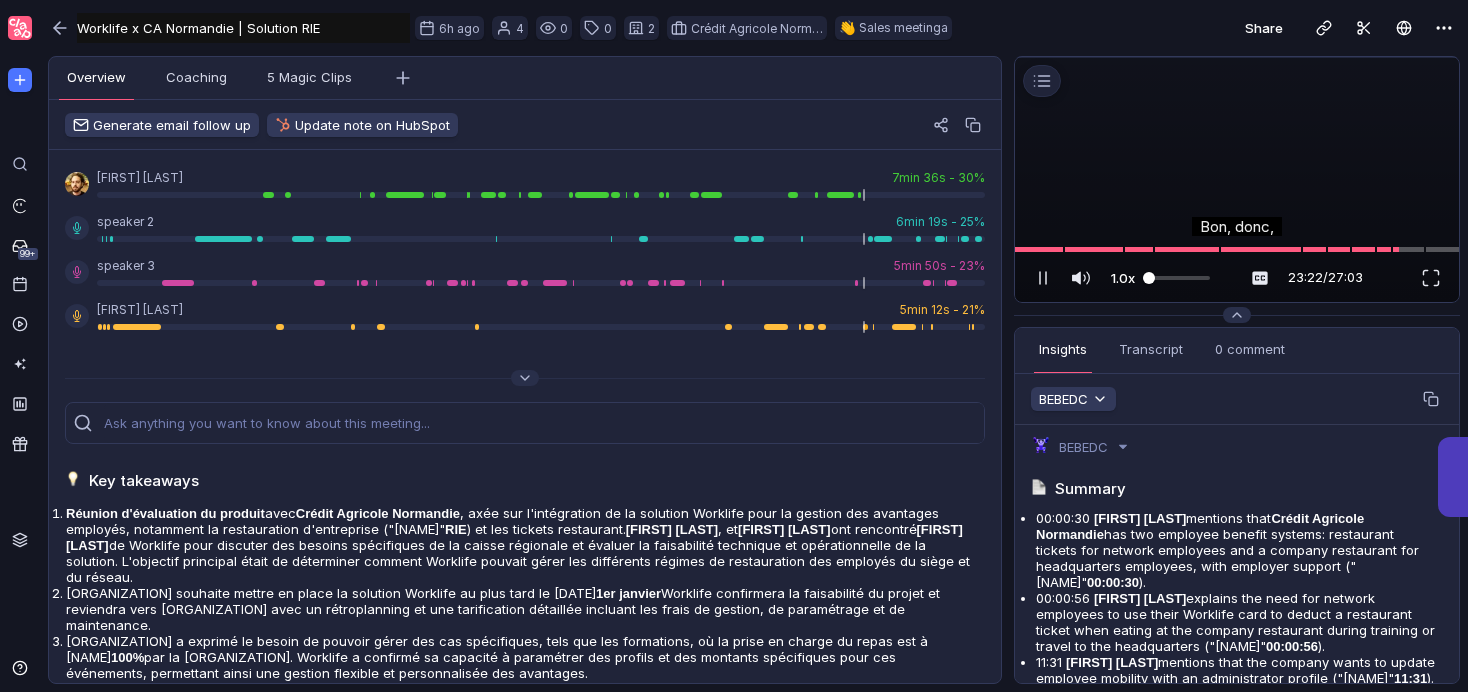 click at bounding box center [1176, 278] 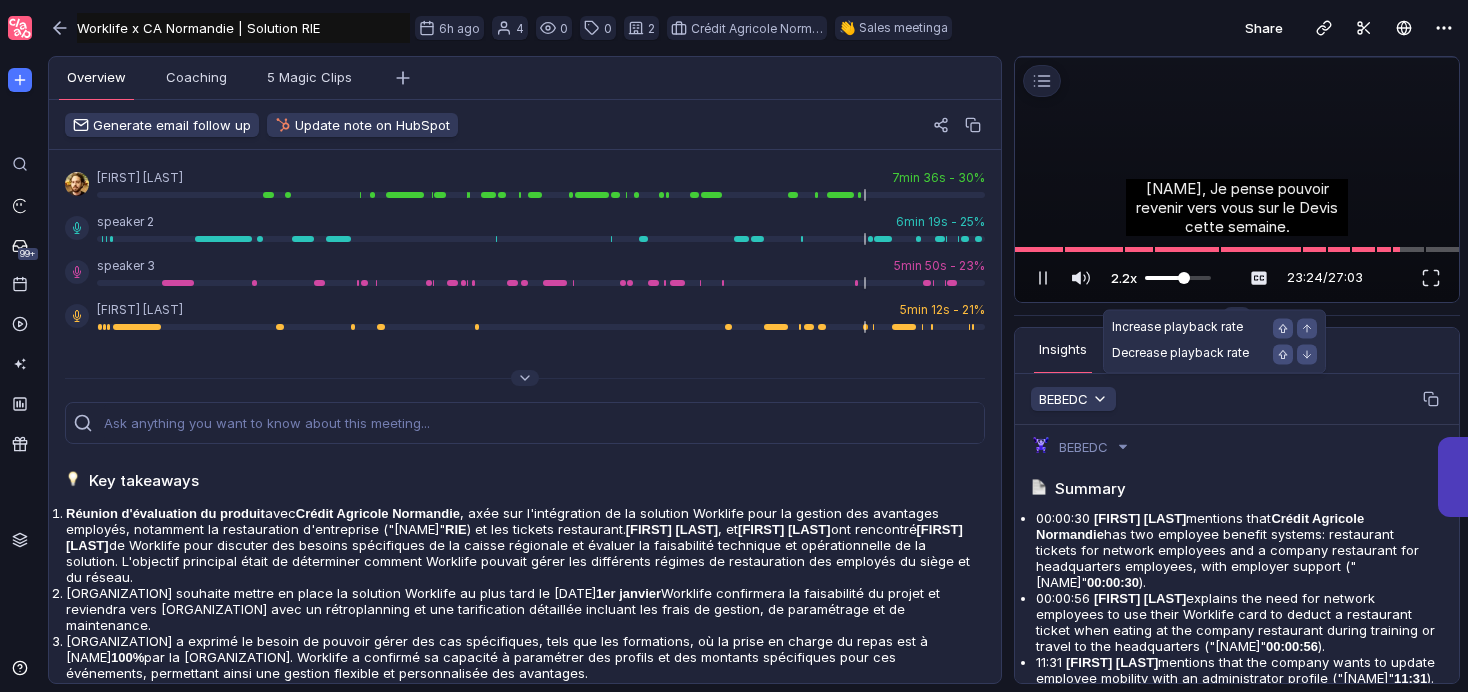 click at bounding box center (1178, 278) 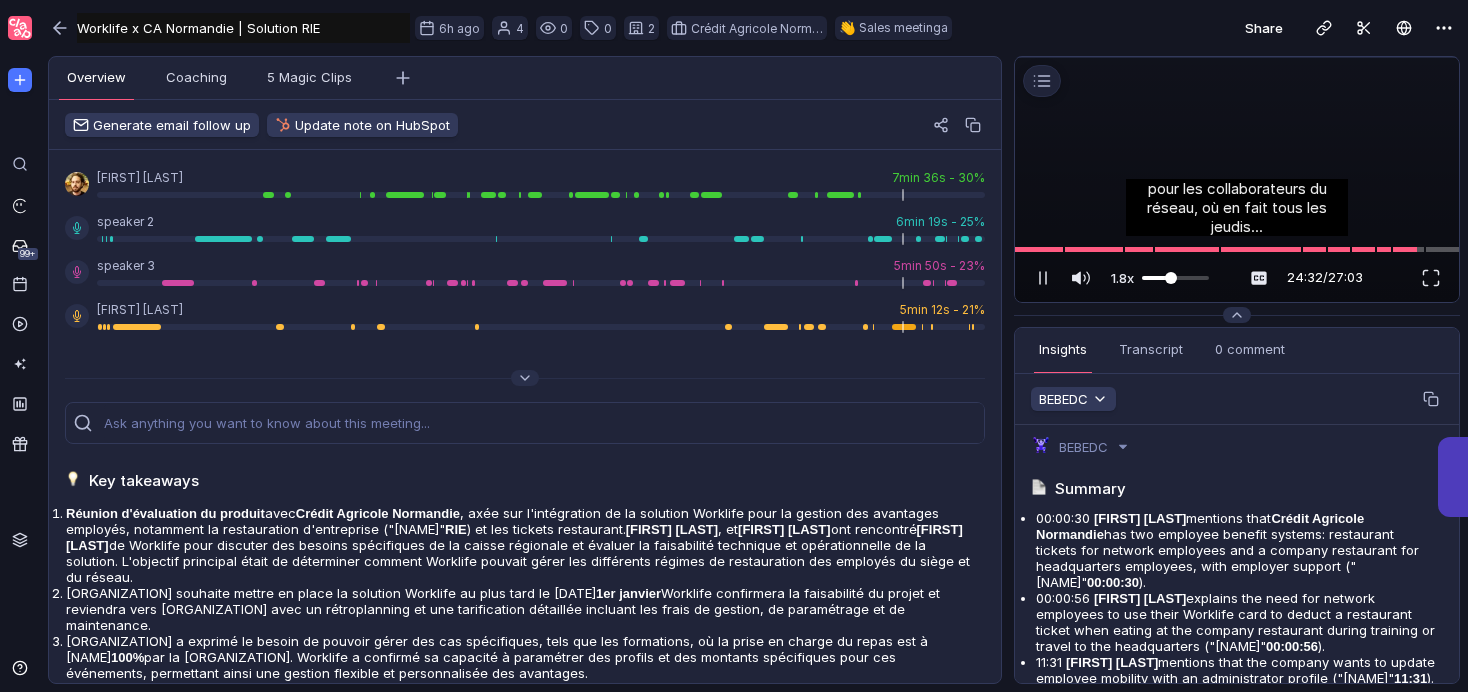 click at bounding box center (1237, 57) 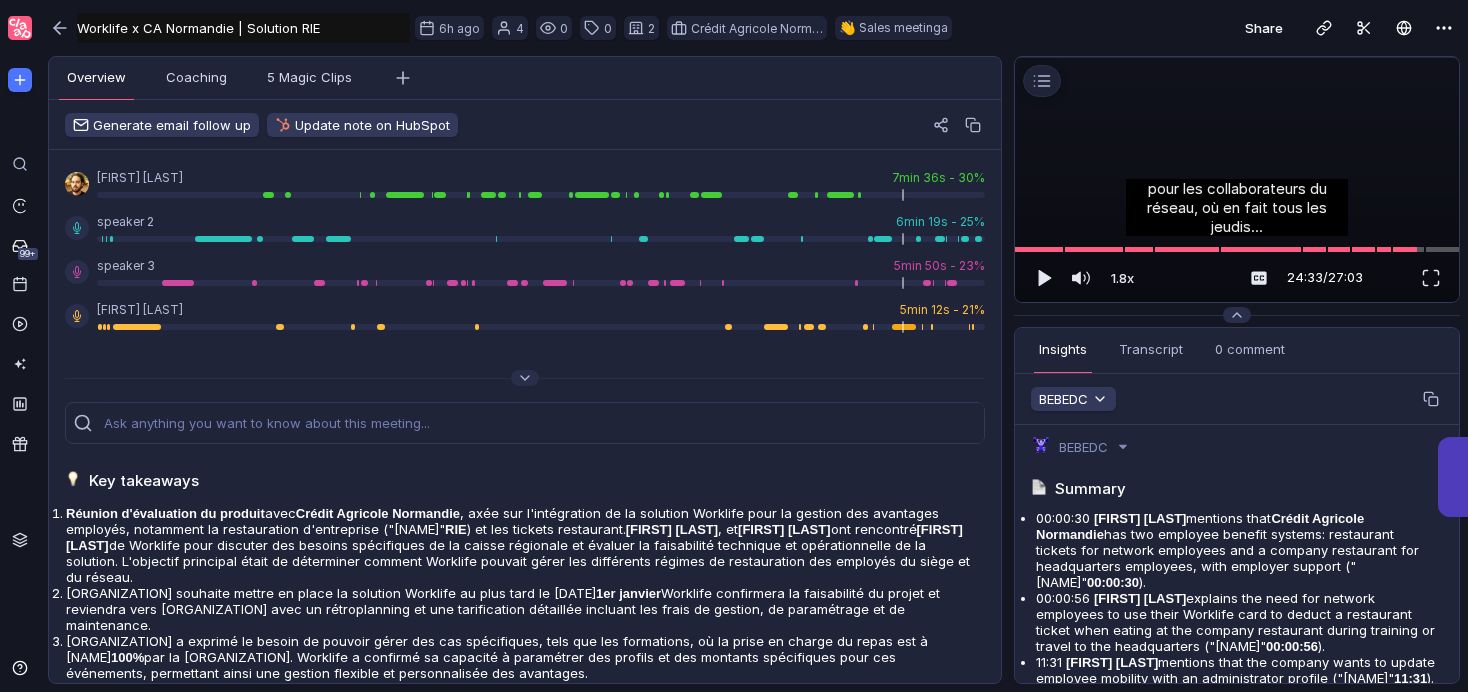 click at bounding box center [1237, 57] 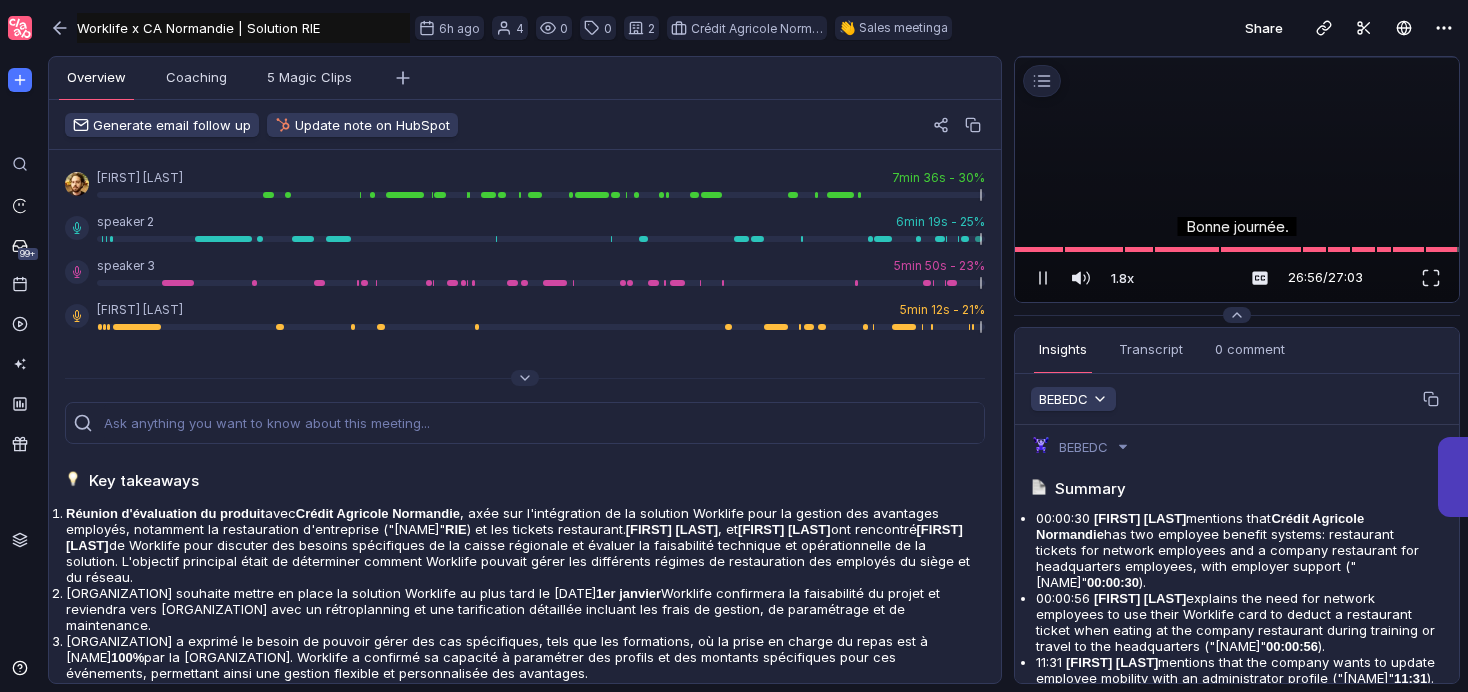 click at bounding box center [1237, 57] 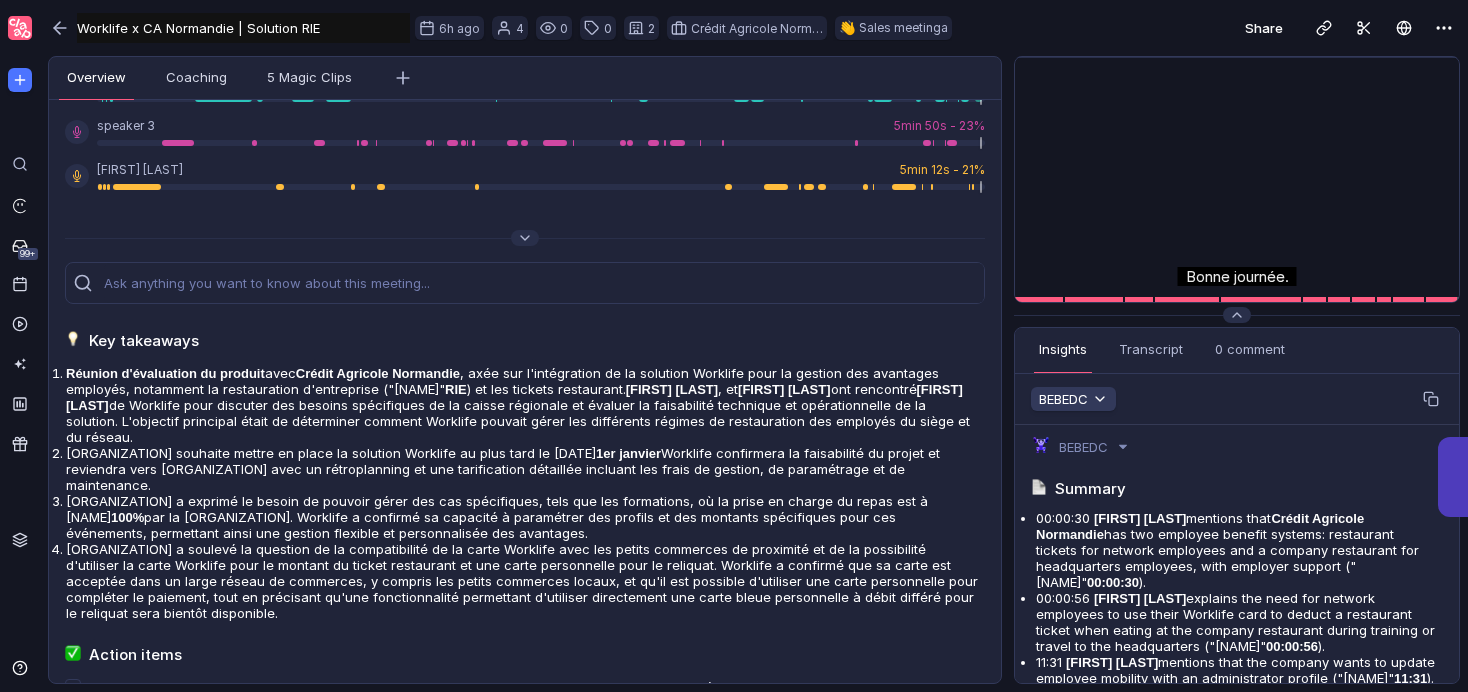 scroll, scrollTop: 0, scrollLeft: 0, axis: both 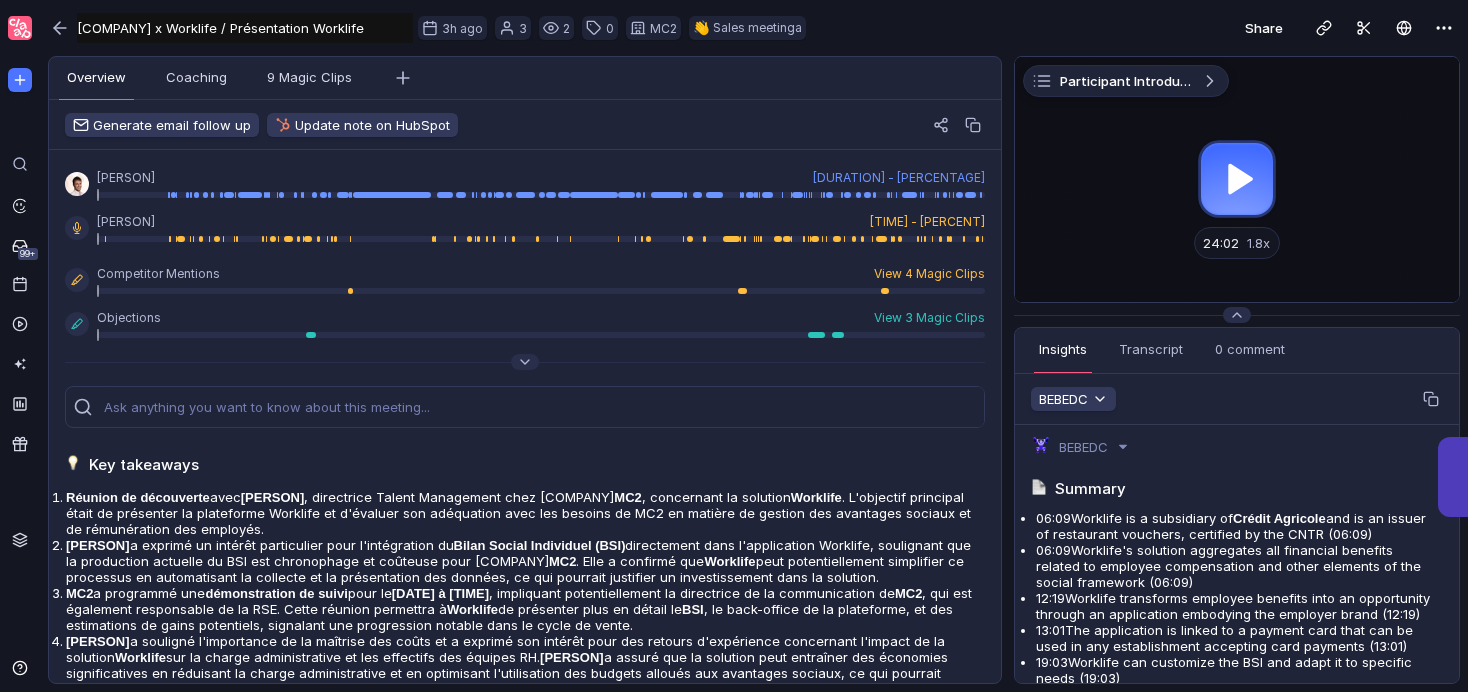 click at bounding box center [1237, 179] 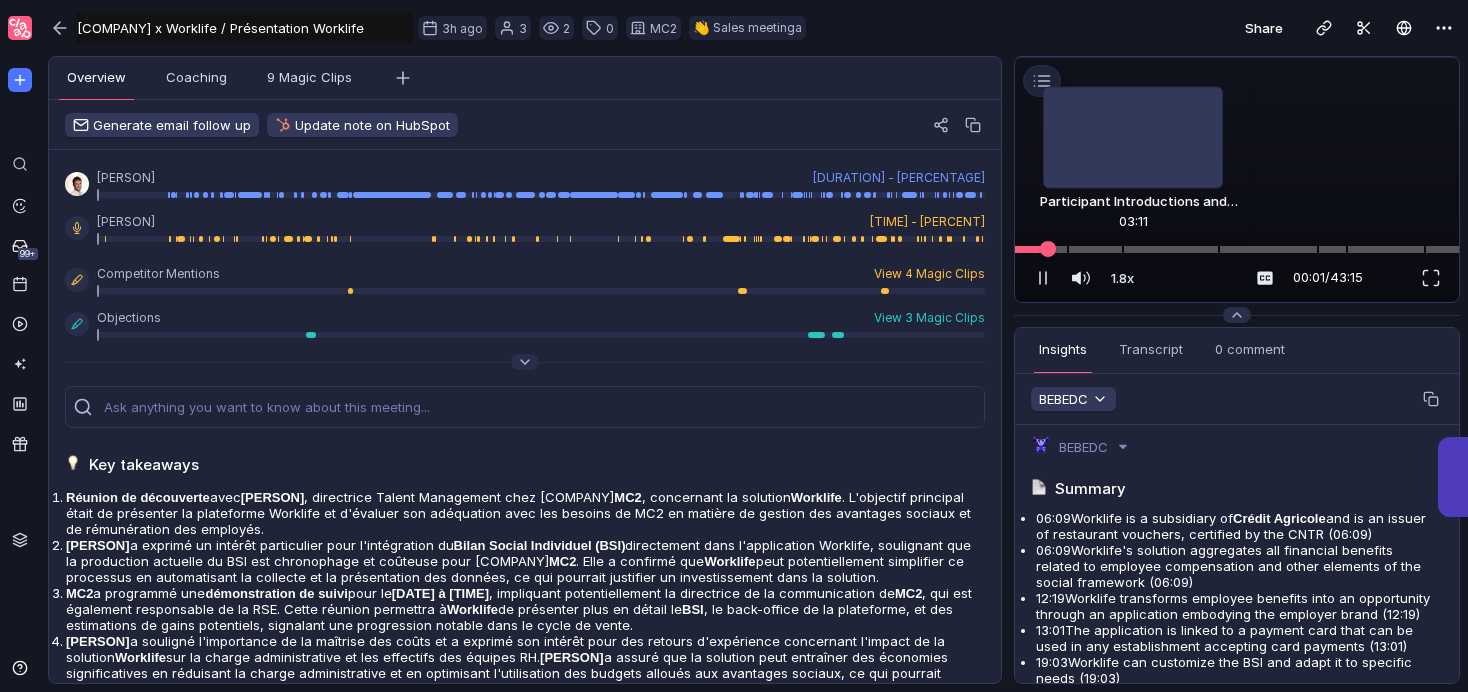 click at bounding box center (1237, 249) 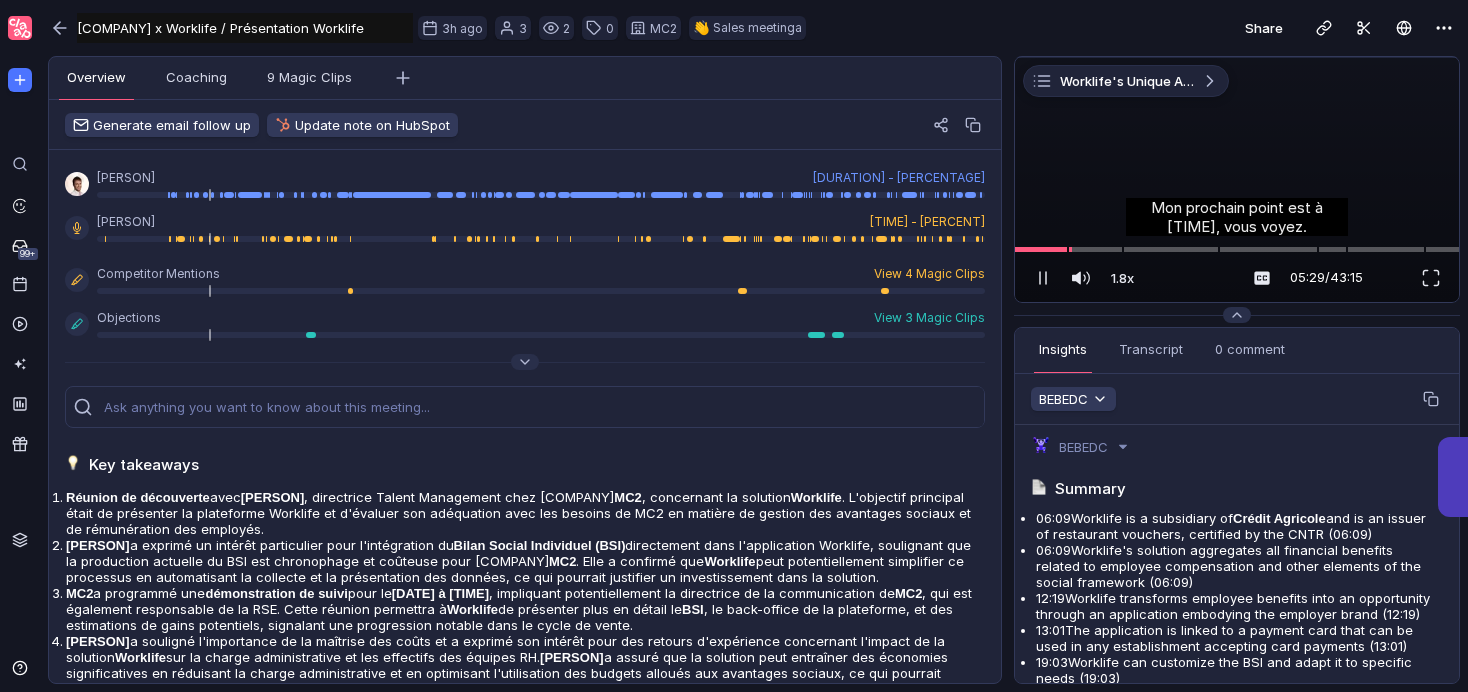 click at bounding box center (1237, 57) 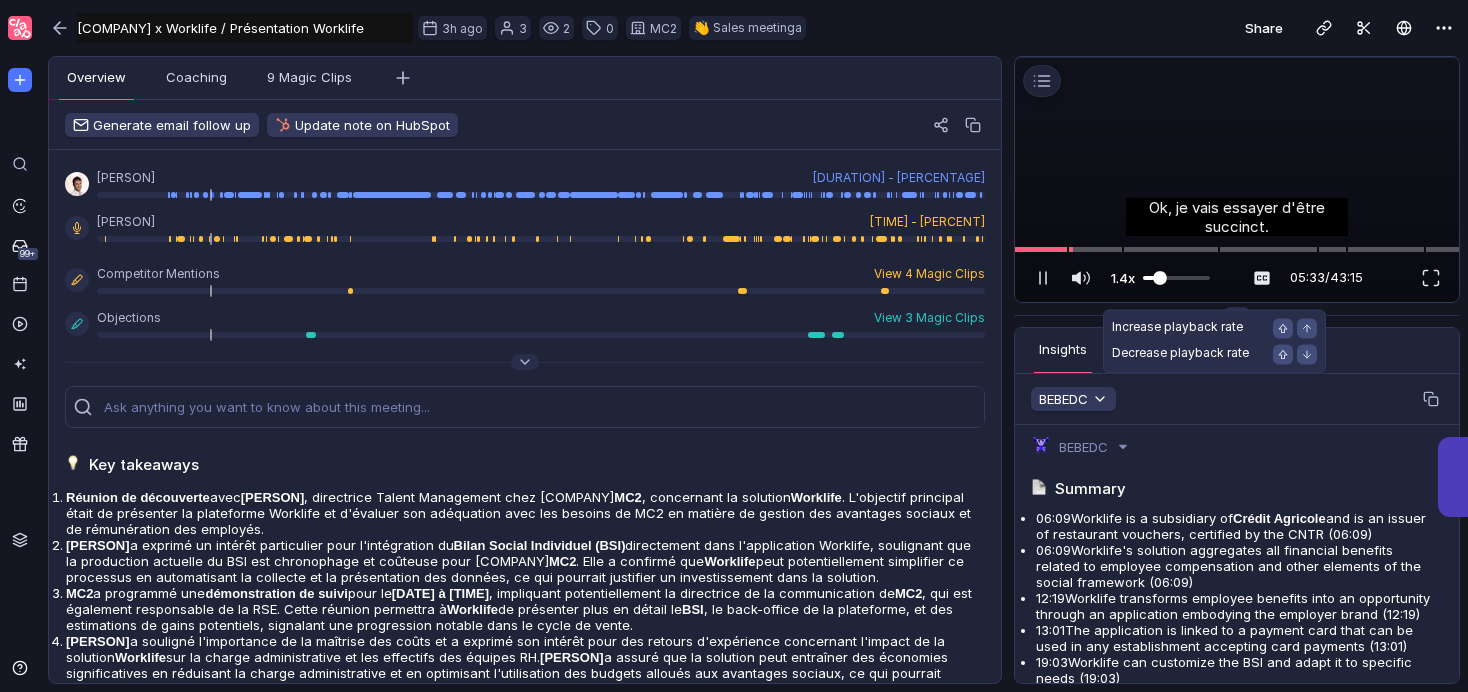 click at bounding box center (1176, 278) 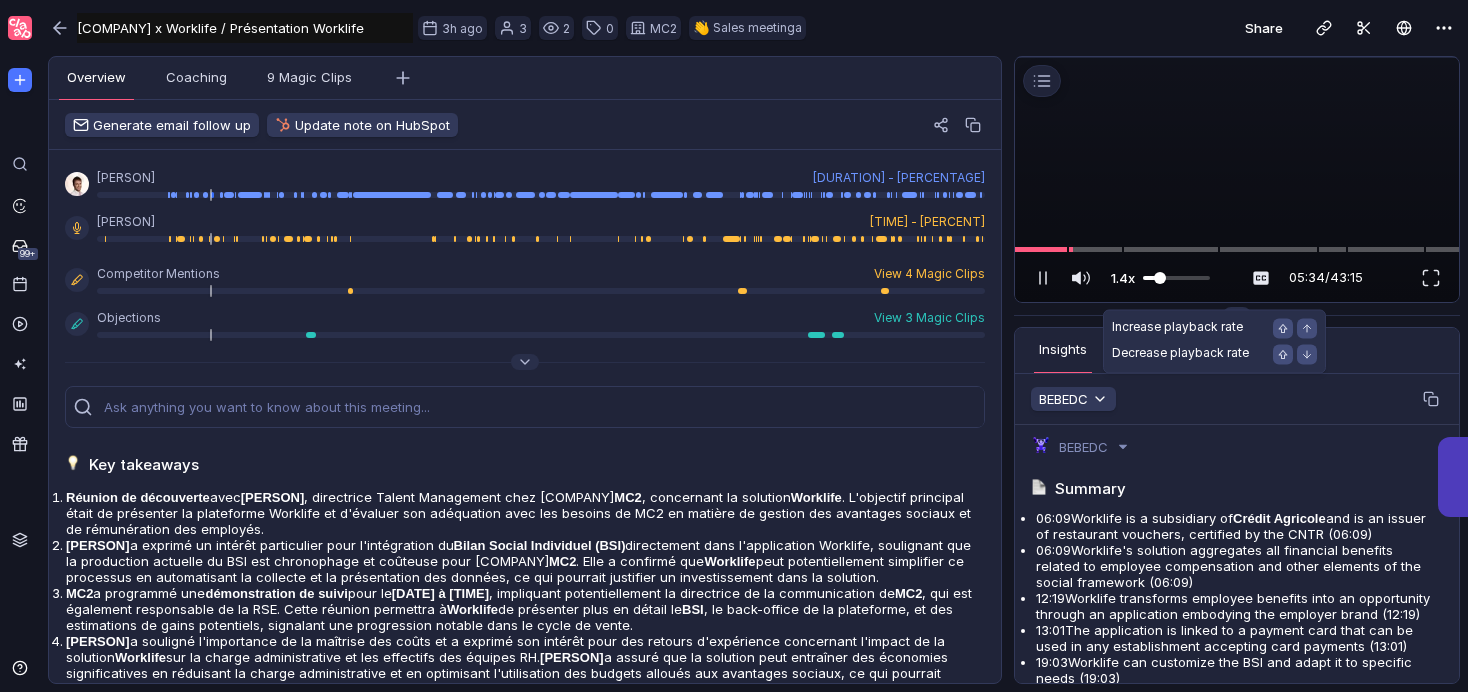 click at bounding box center [1160, 278] 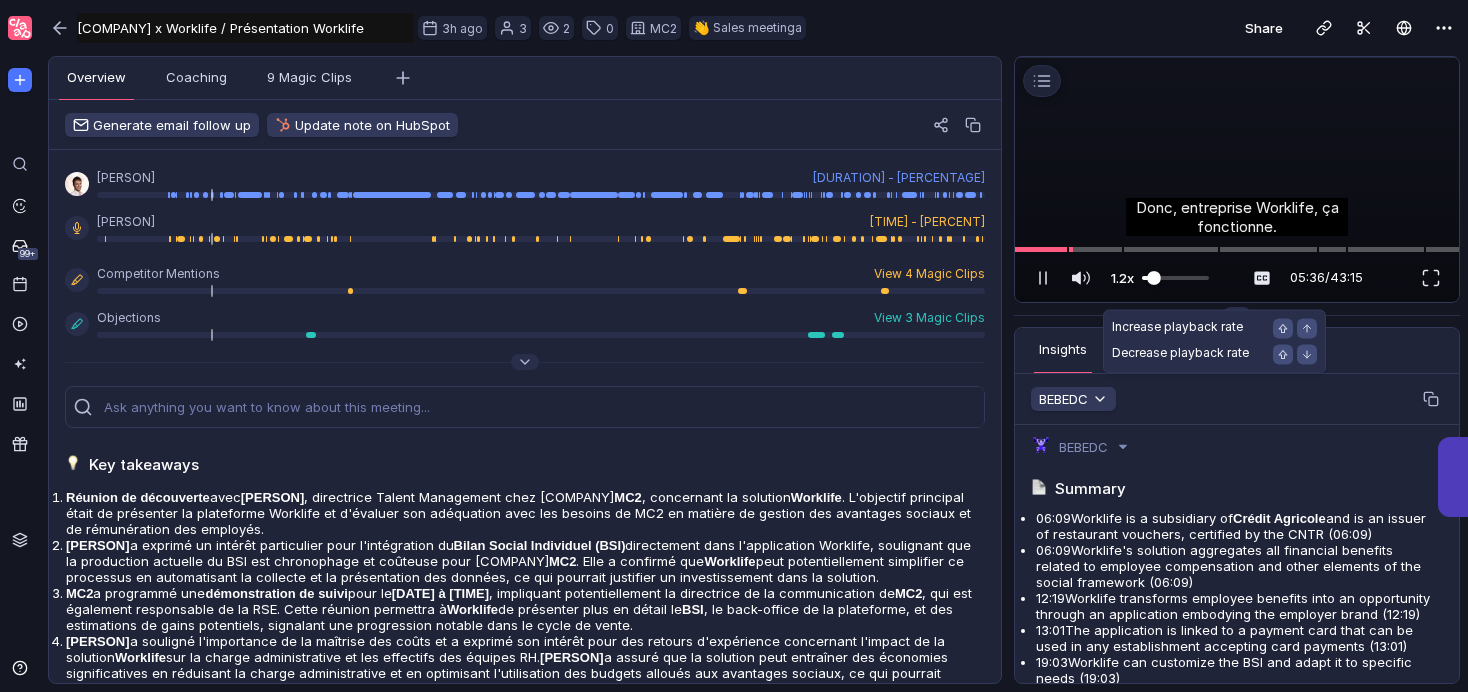 click at bounding box center (1175, 278) 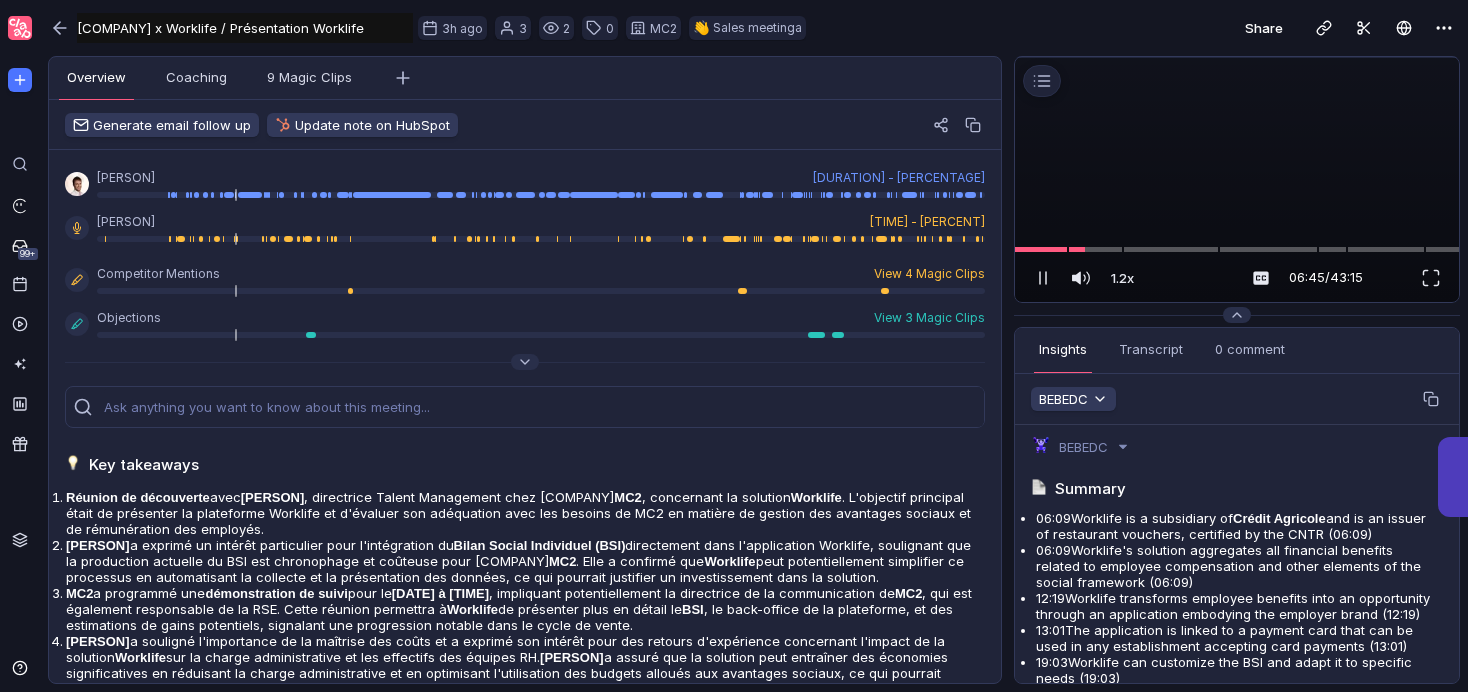 click at bounding box center (1237, 57) 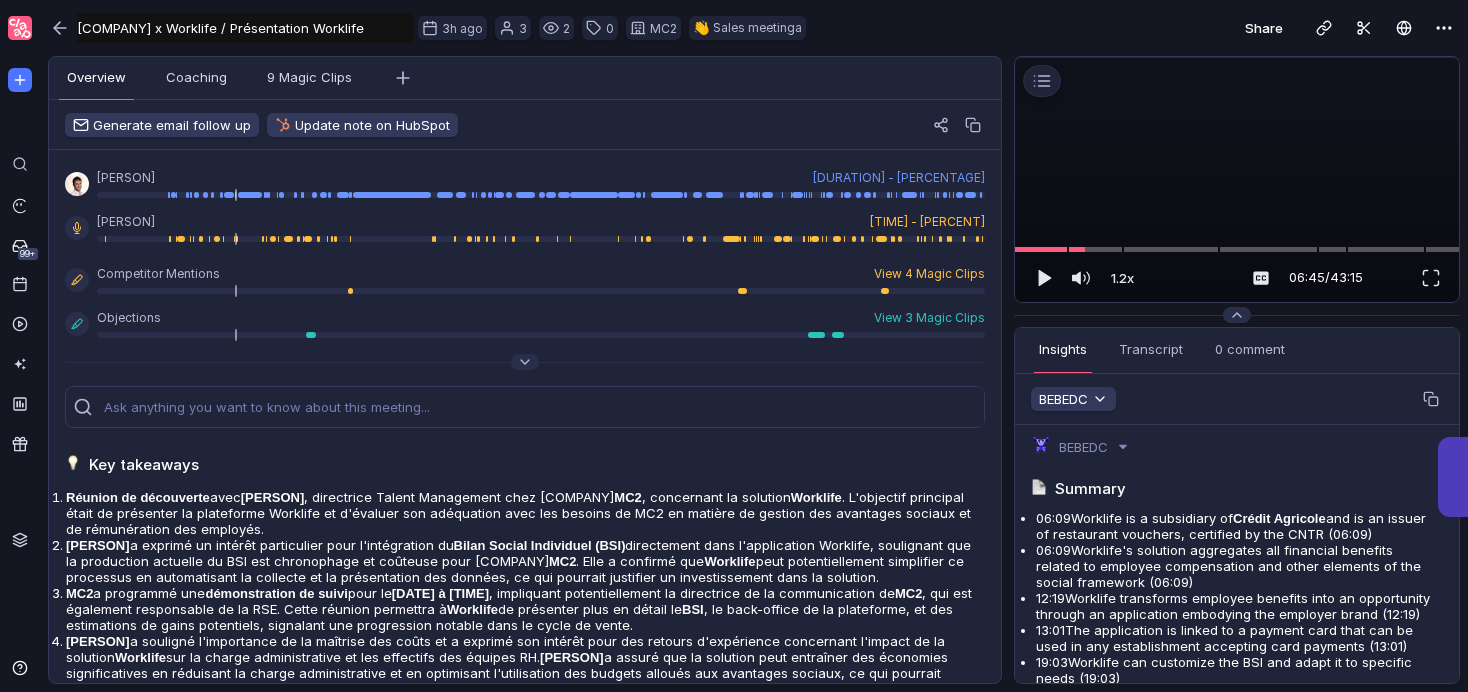 click at bounding box center (1237, 57) 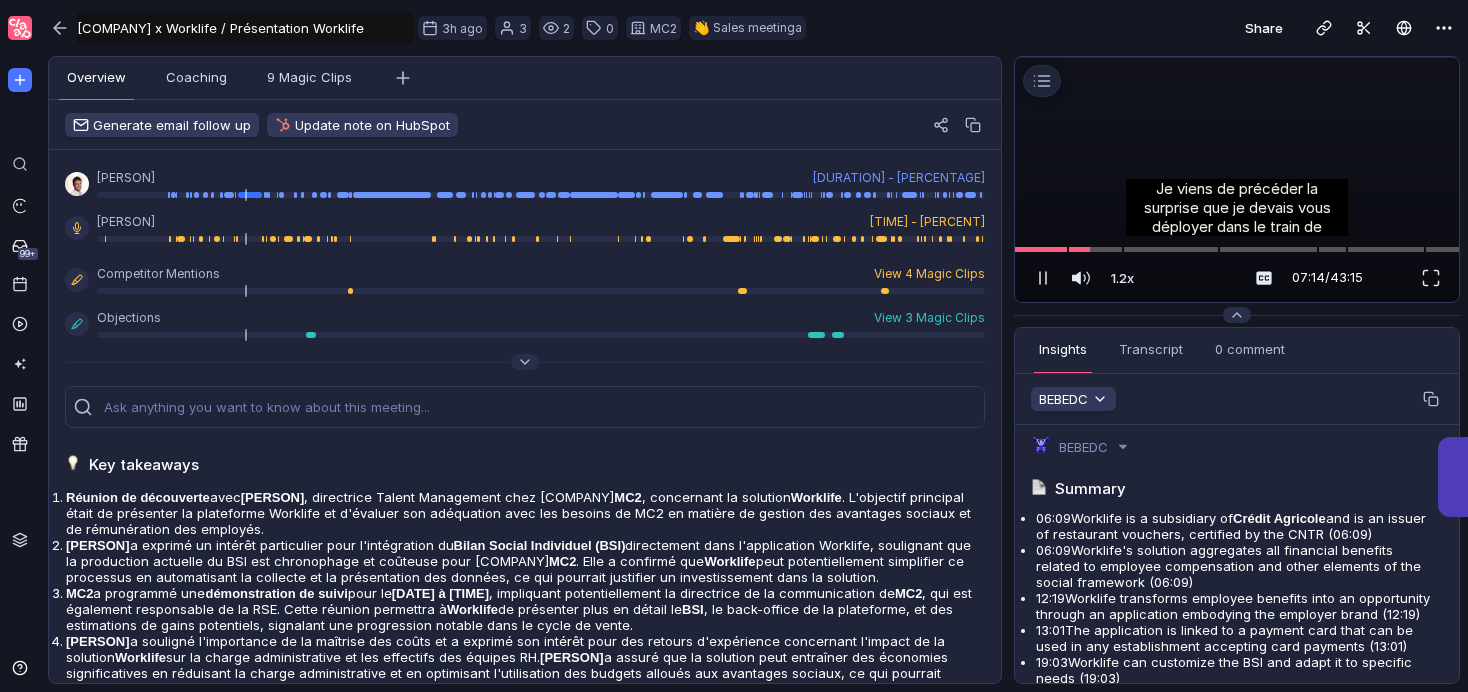 click at bounding box center (1237, 57) 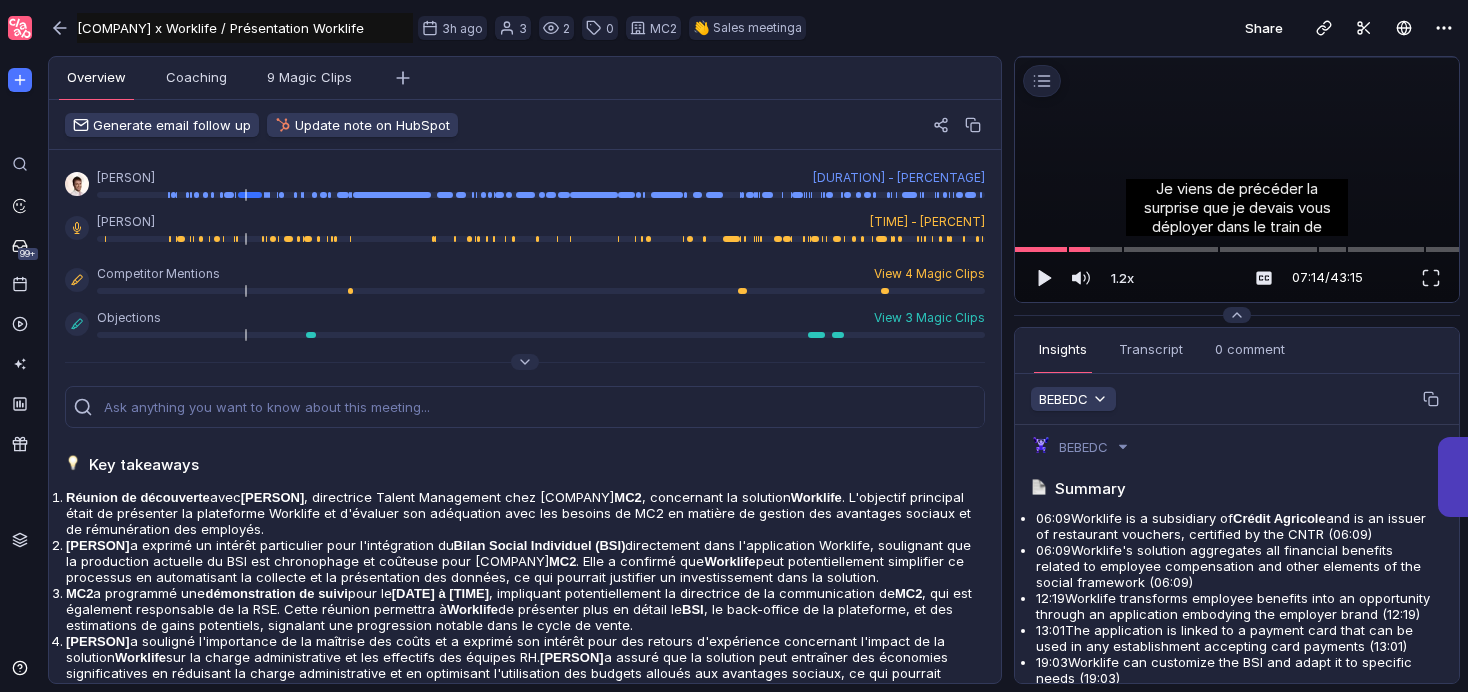 click at bounding box center [1237, 57] 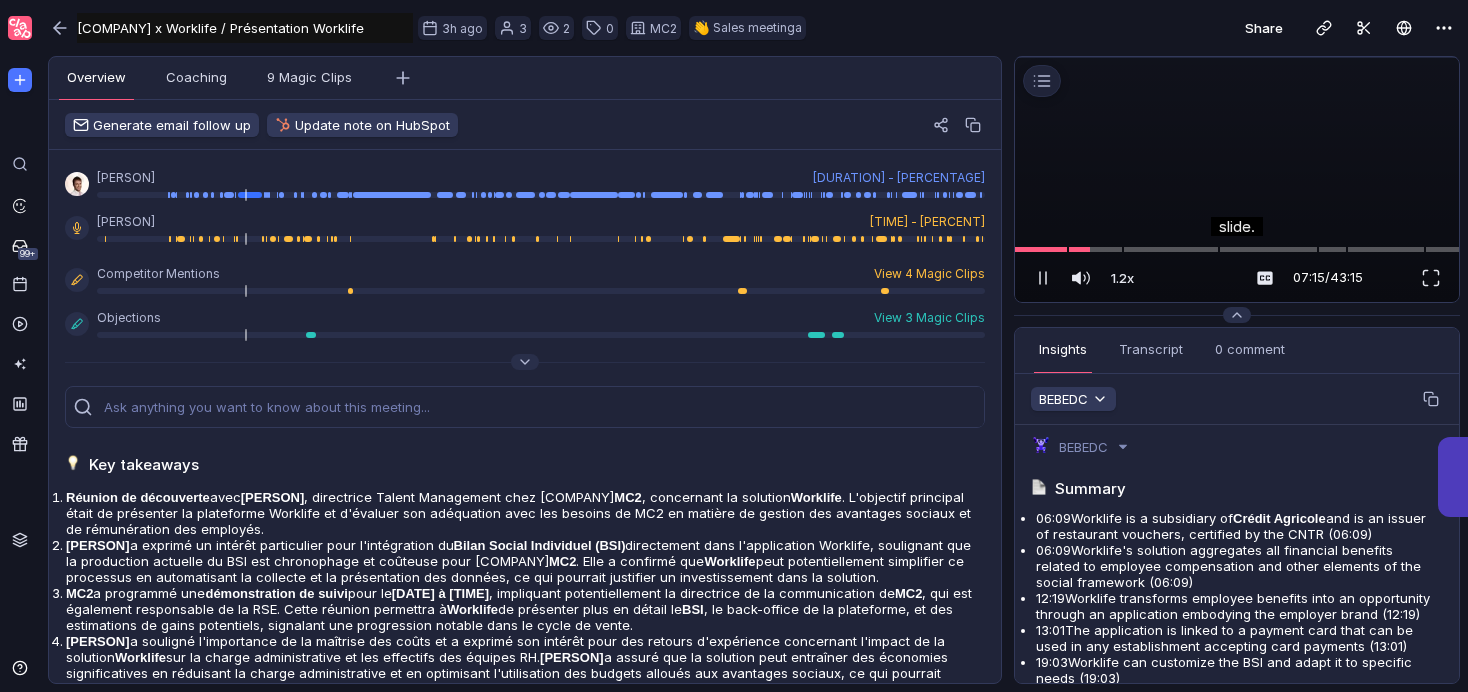 click at bounding box center [1237, 57] 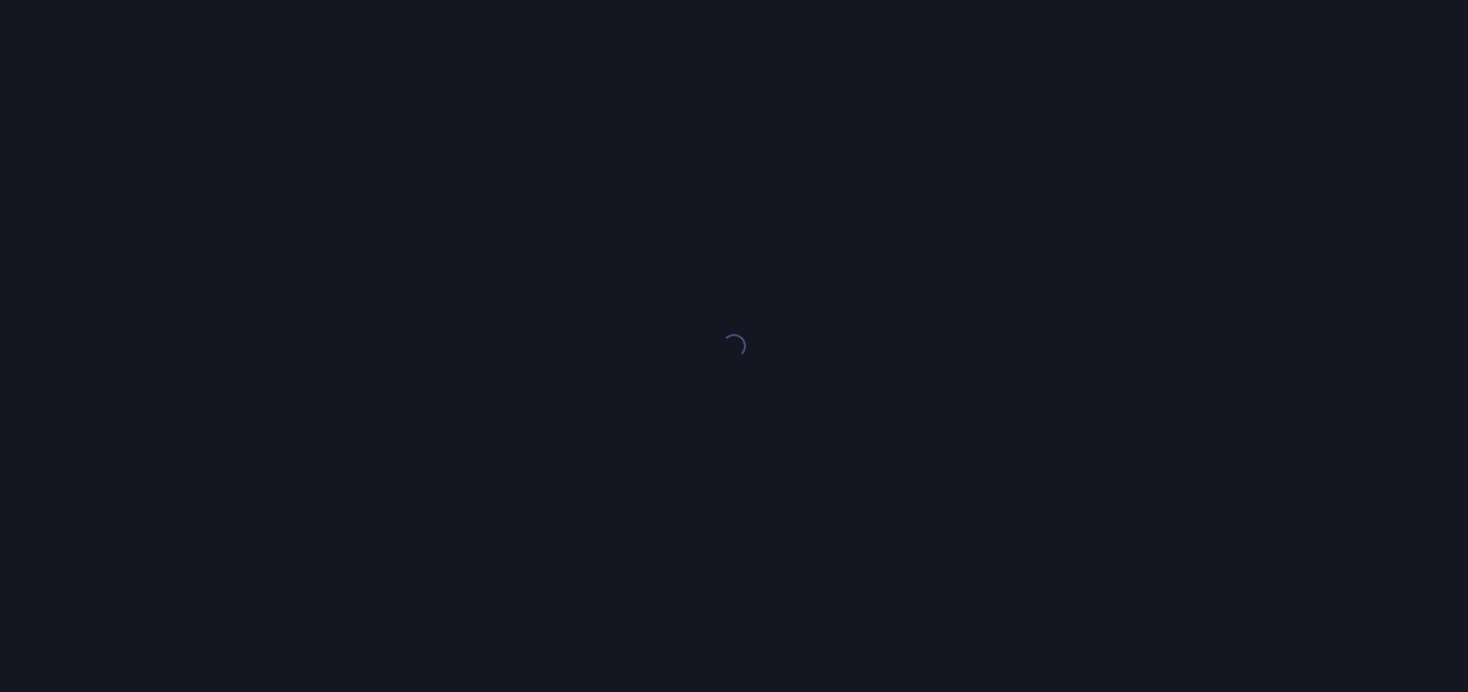 scroll, scrollTop: 0, scrollLeft: 0, axis: both 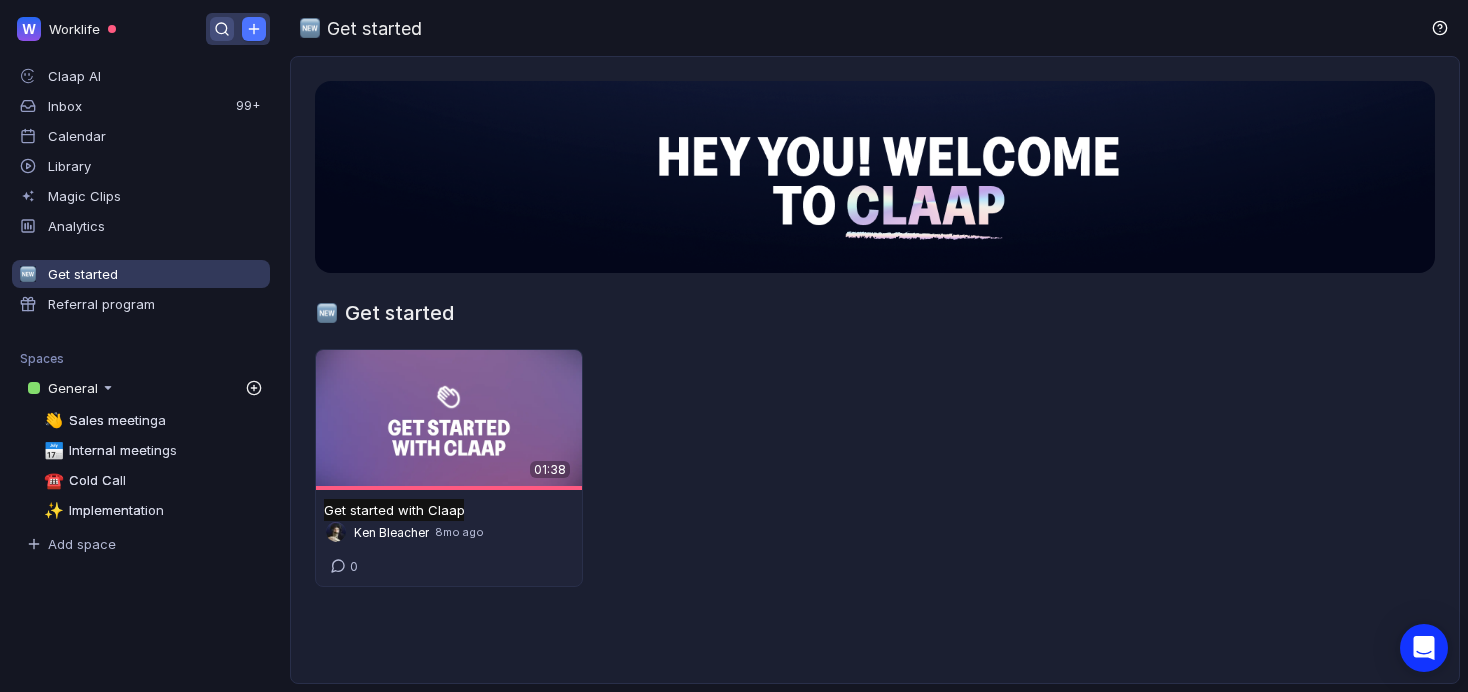 click at bounding box center [222, 29] 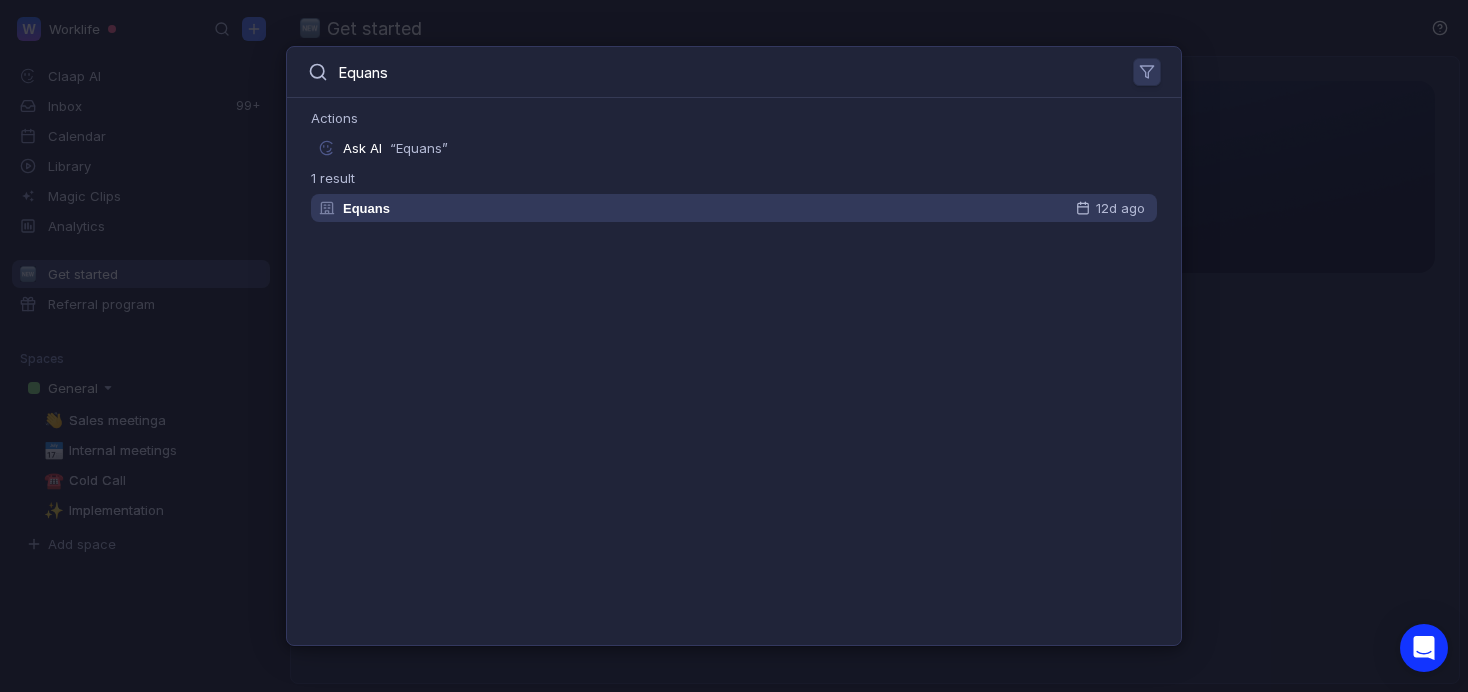 type on "Equans" 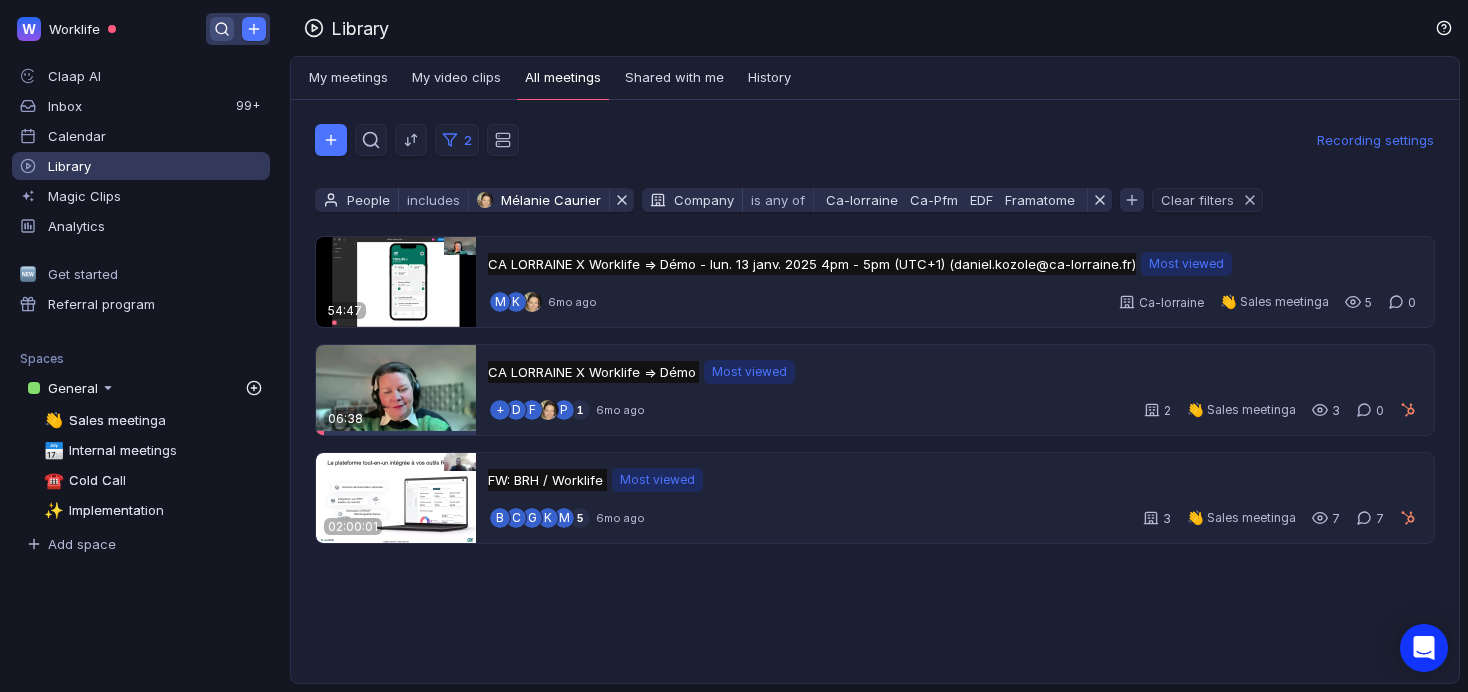 click at bounding box center (222, 29) 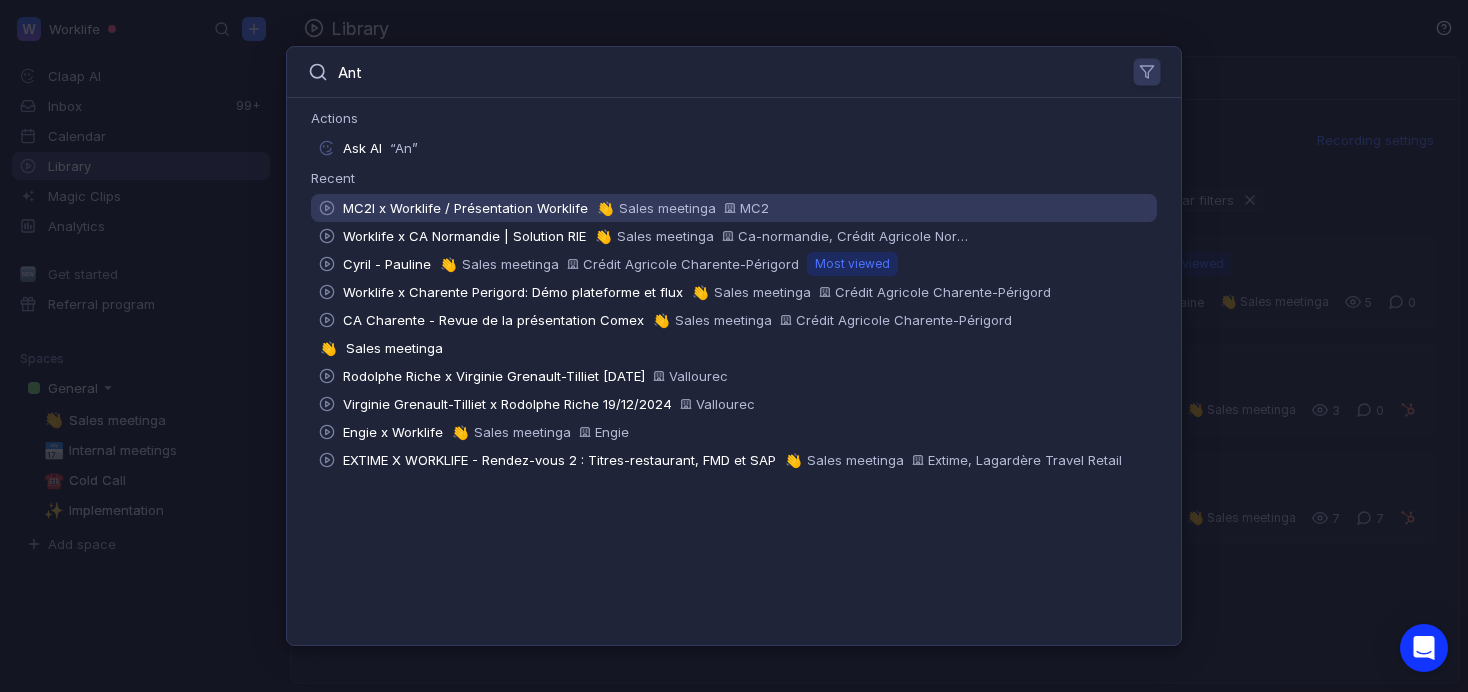 type on "Anto" 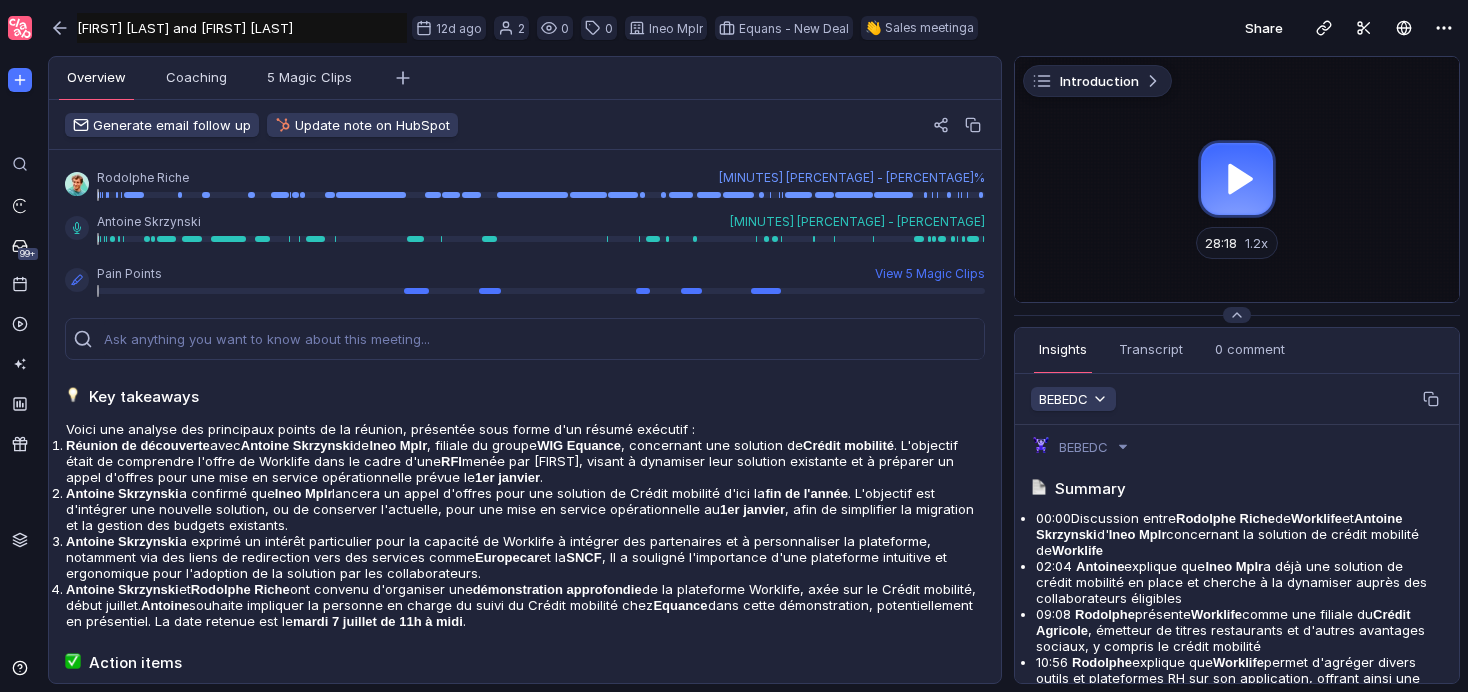 click at bounding box center (1237, 179) 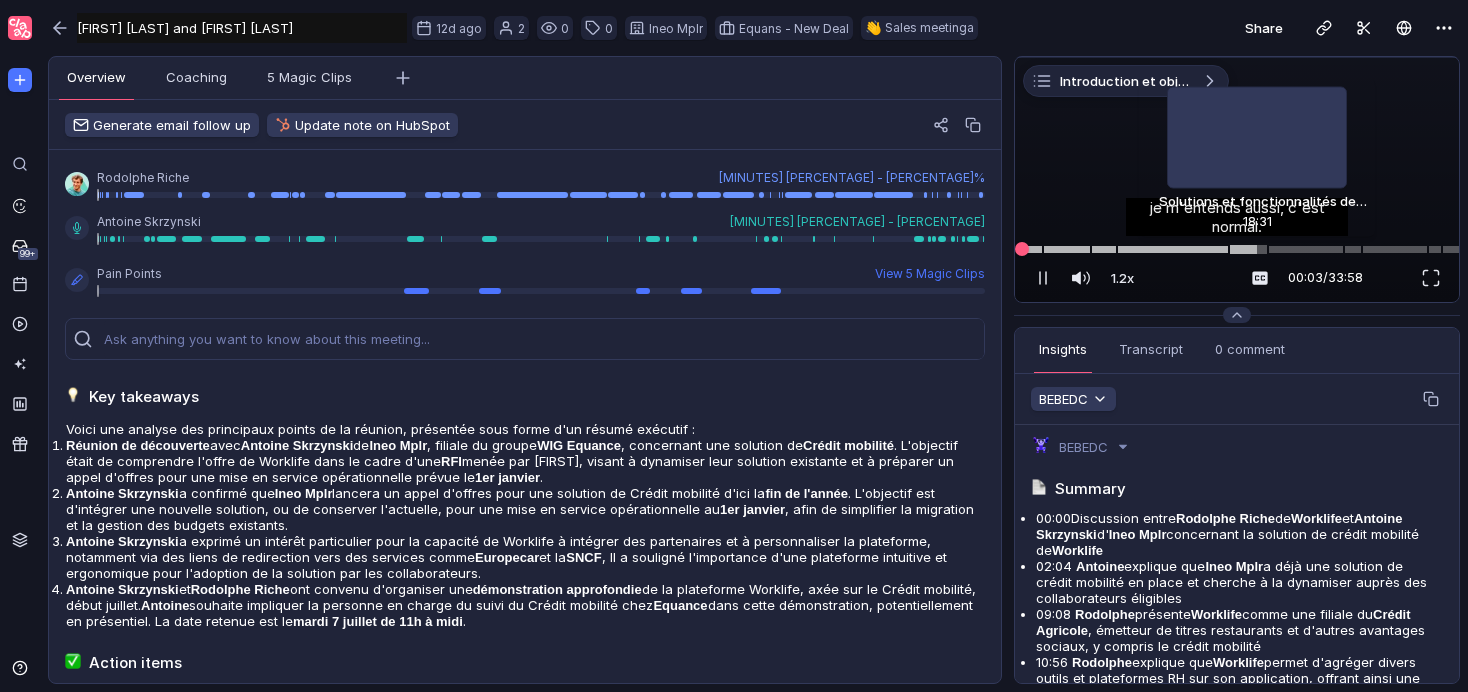 click at bounding box center [1237, 249] 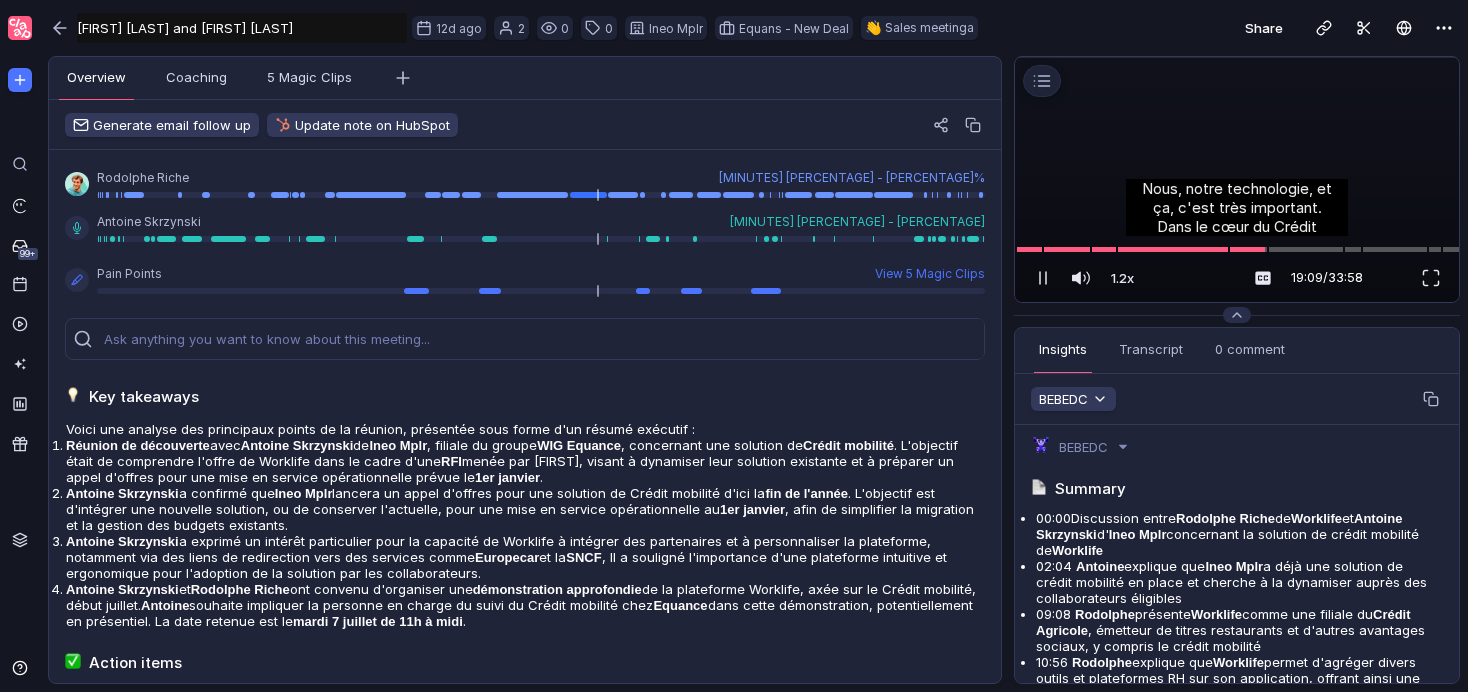 click at bounding box center (1237, 57) 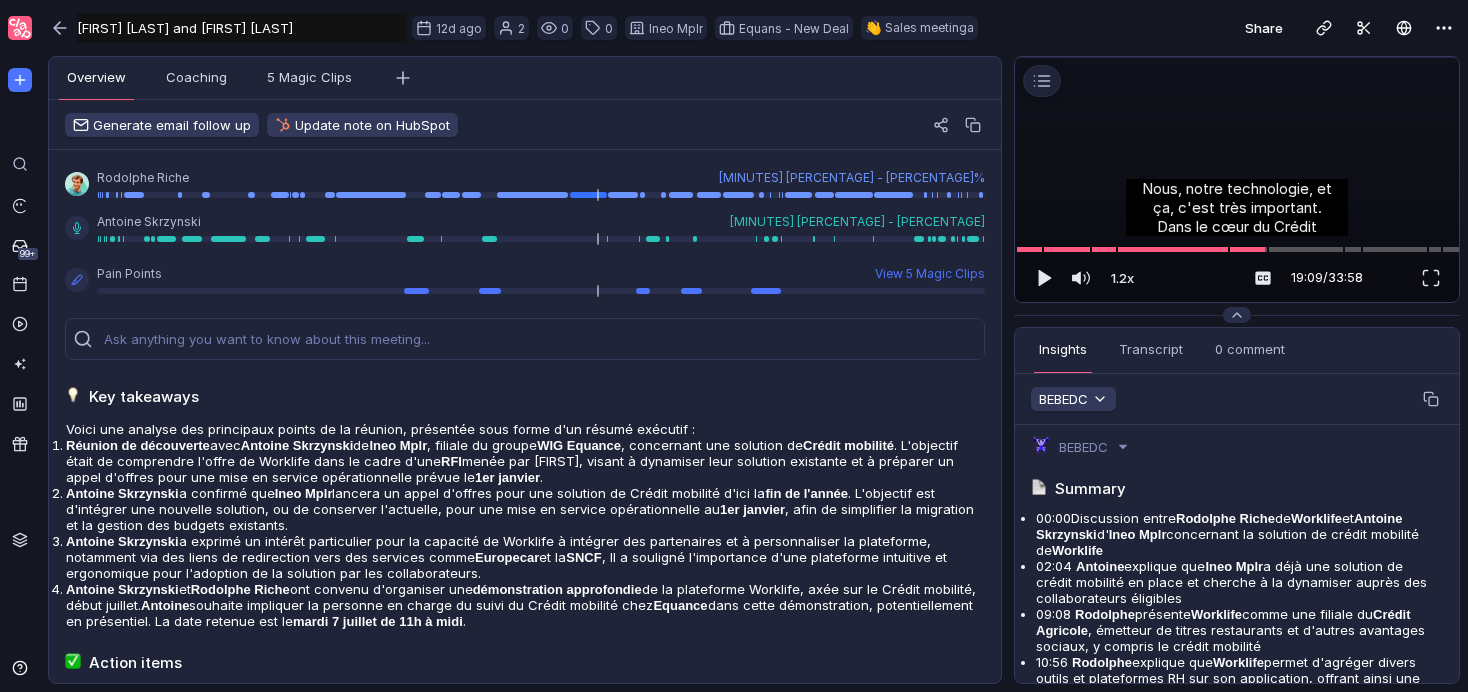 click at bounding box center (1237, 57) 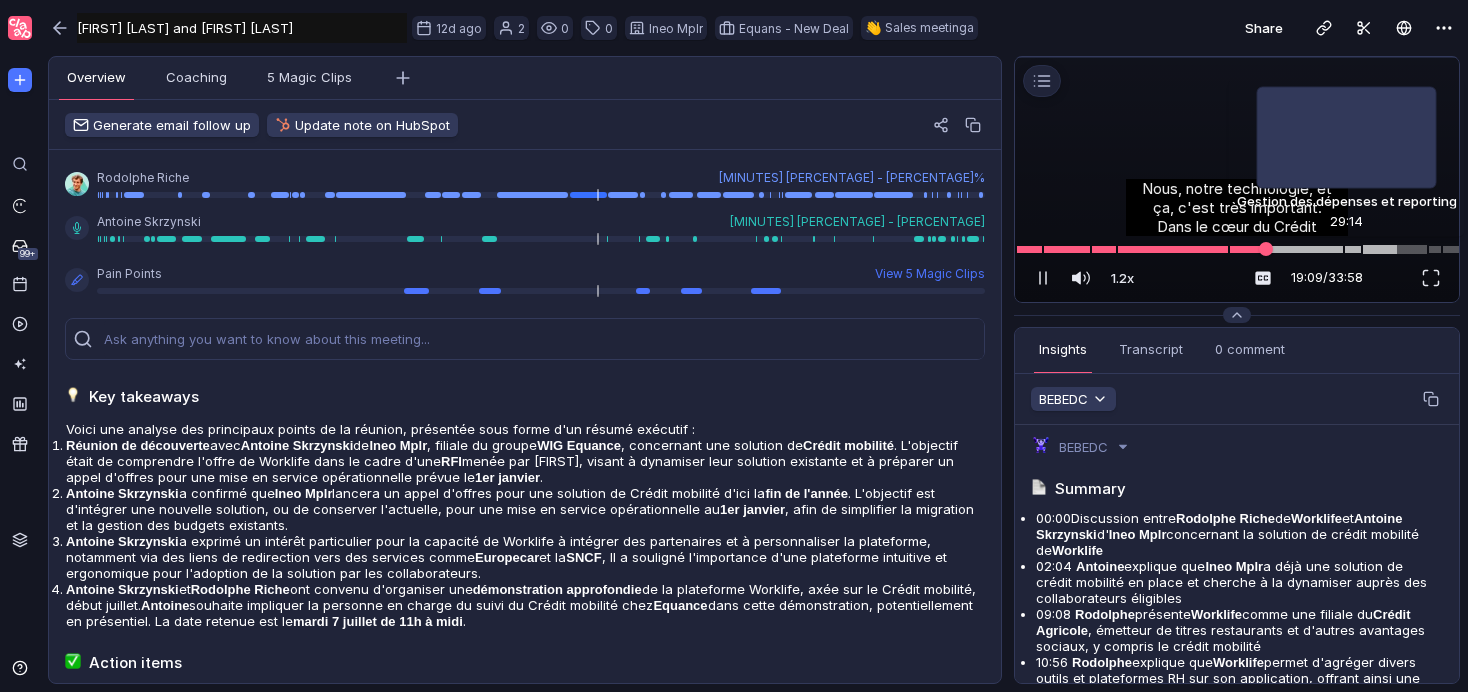 click at bounding box center [1395, 249] 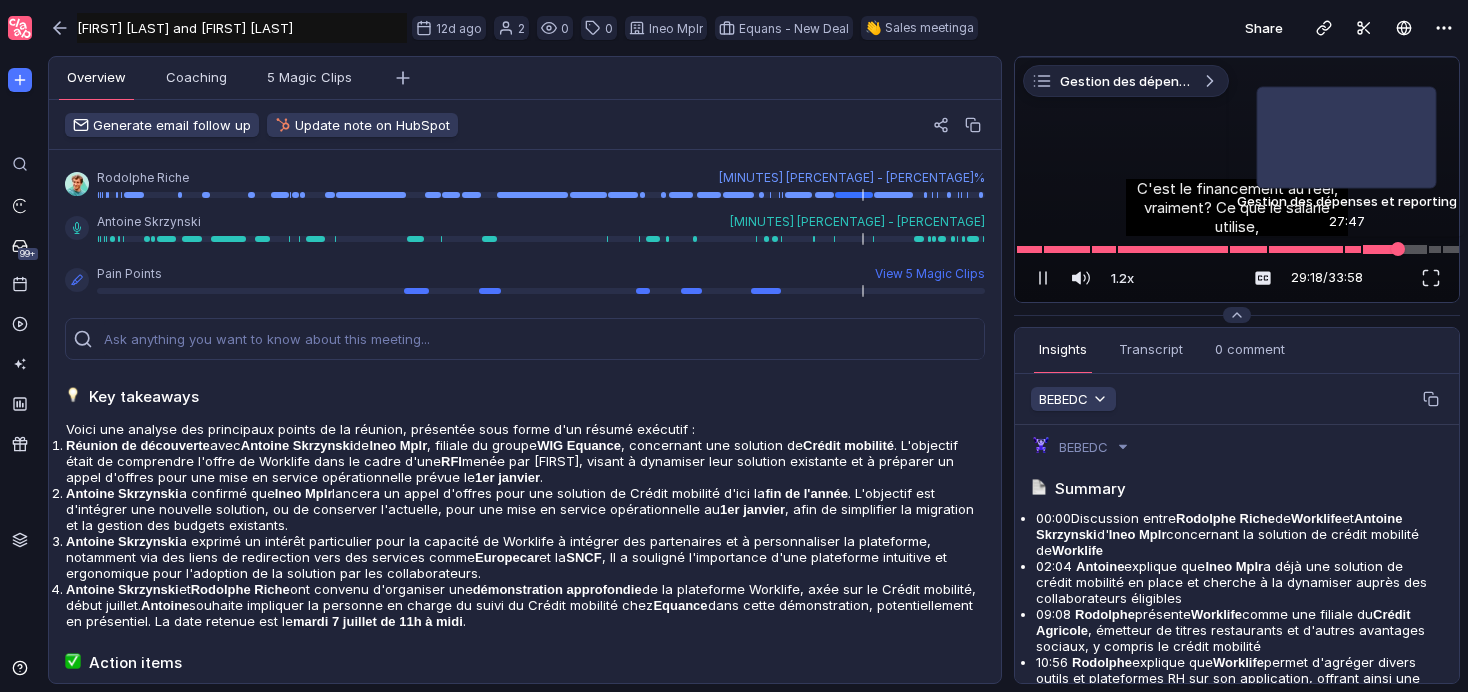 click at bounding box center [1237, 249] 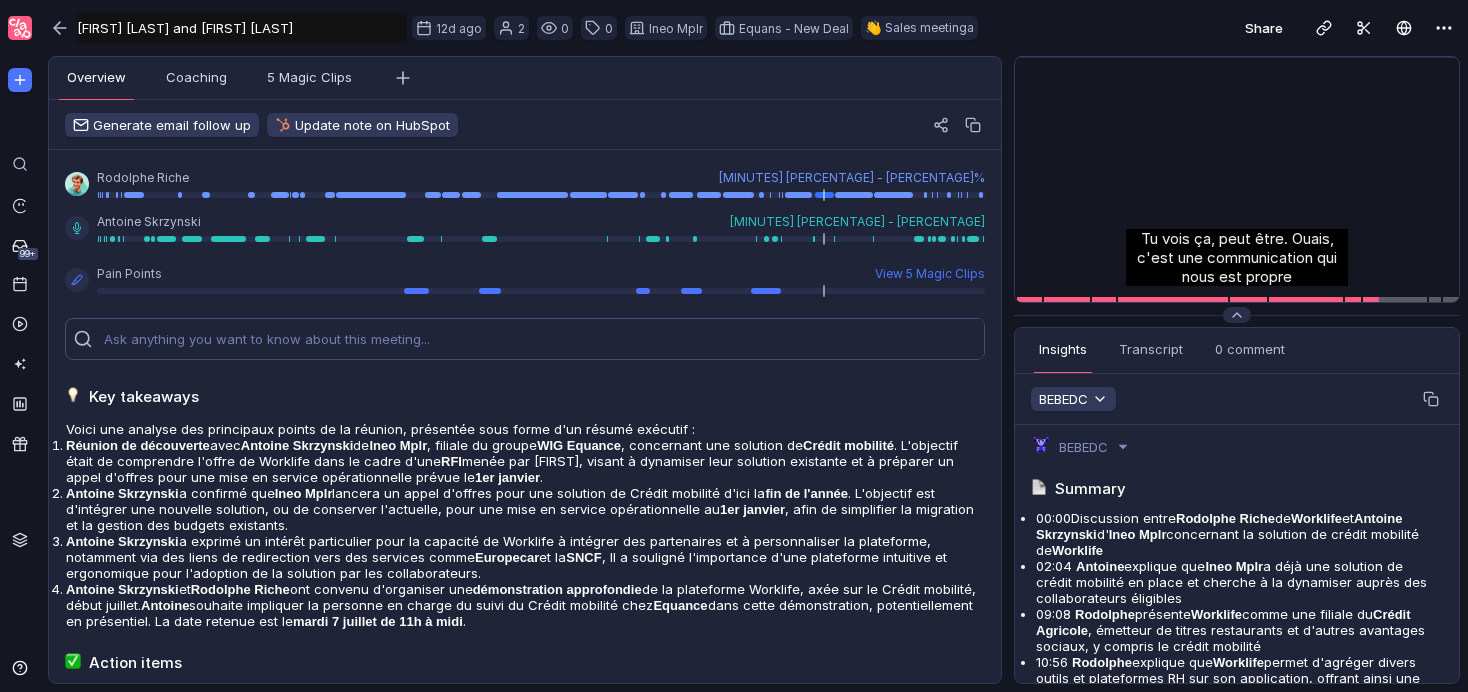 click at bounding box center [544, 339] 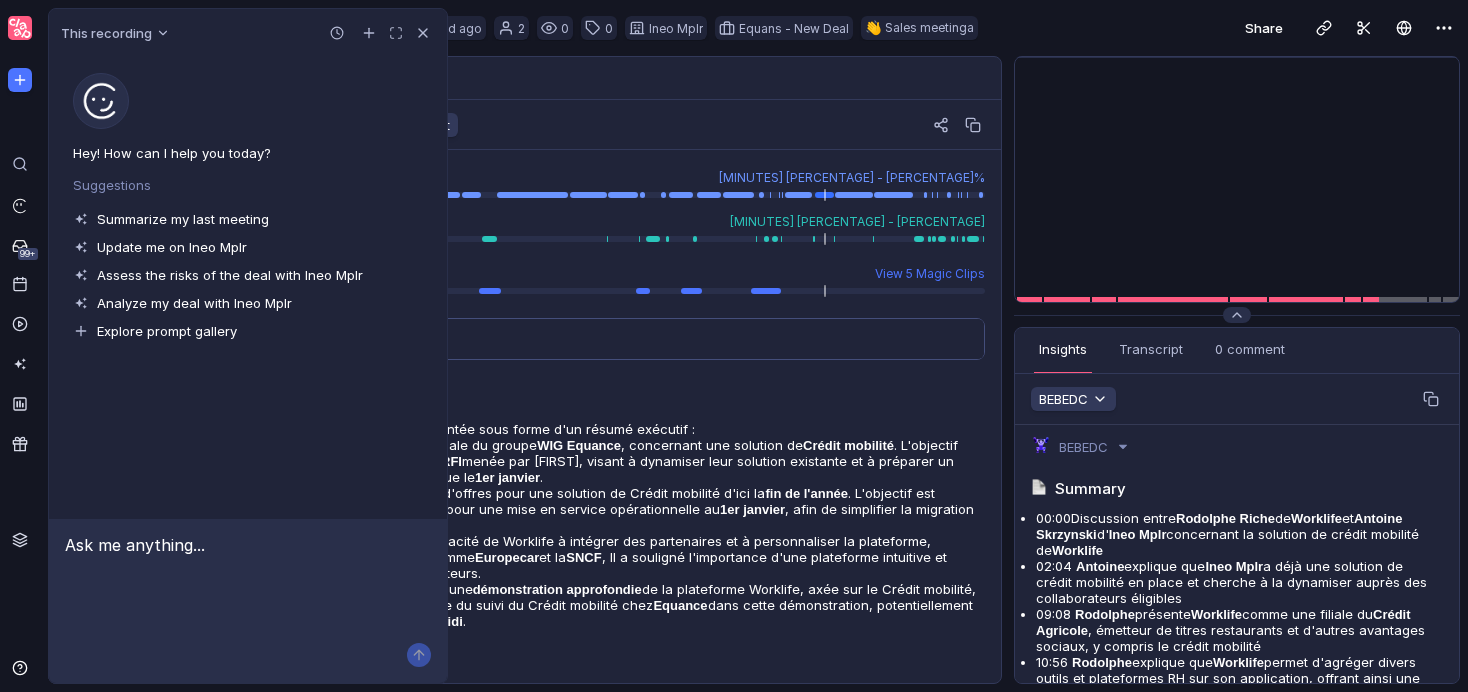 click at bounding box center [544, 339] 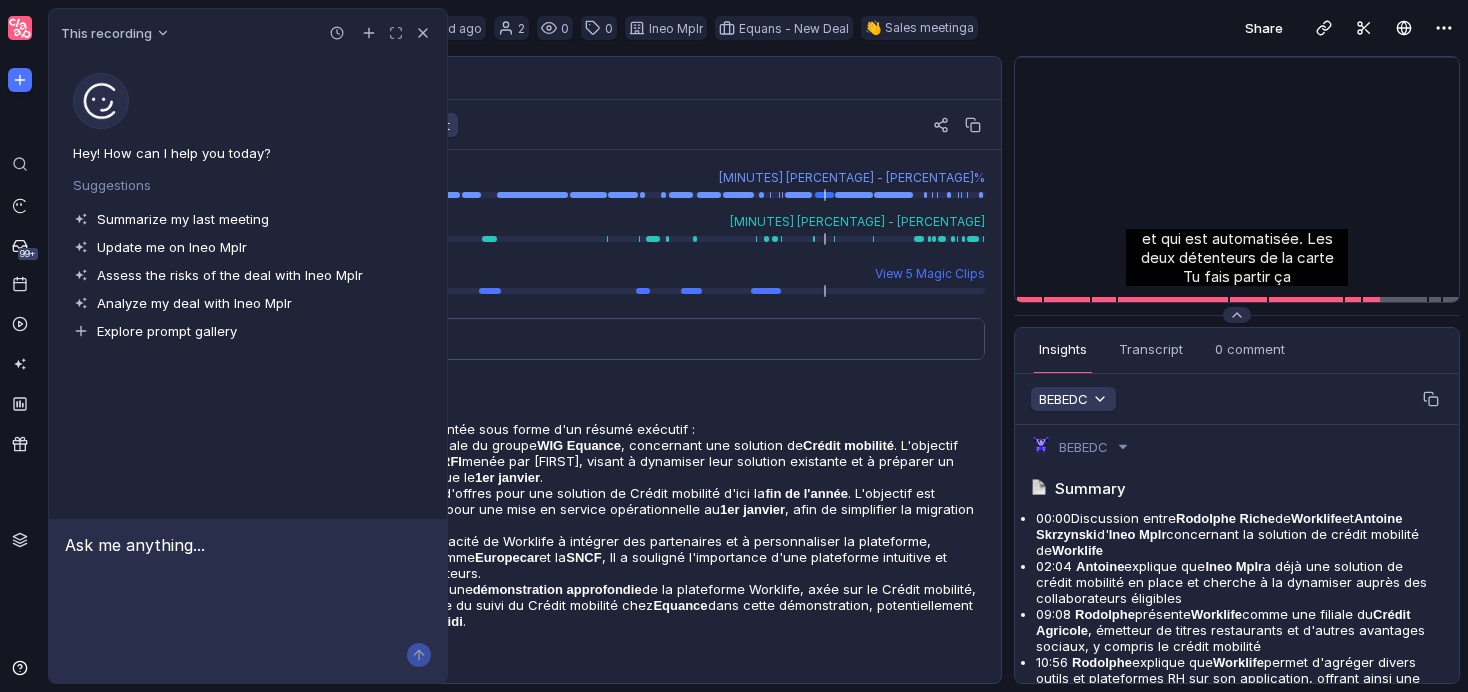 click at bounding box center (544, 339) 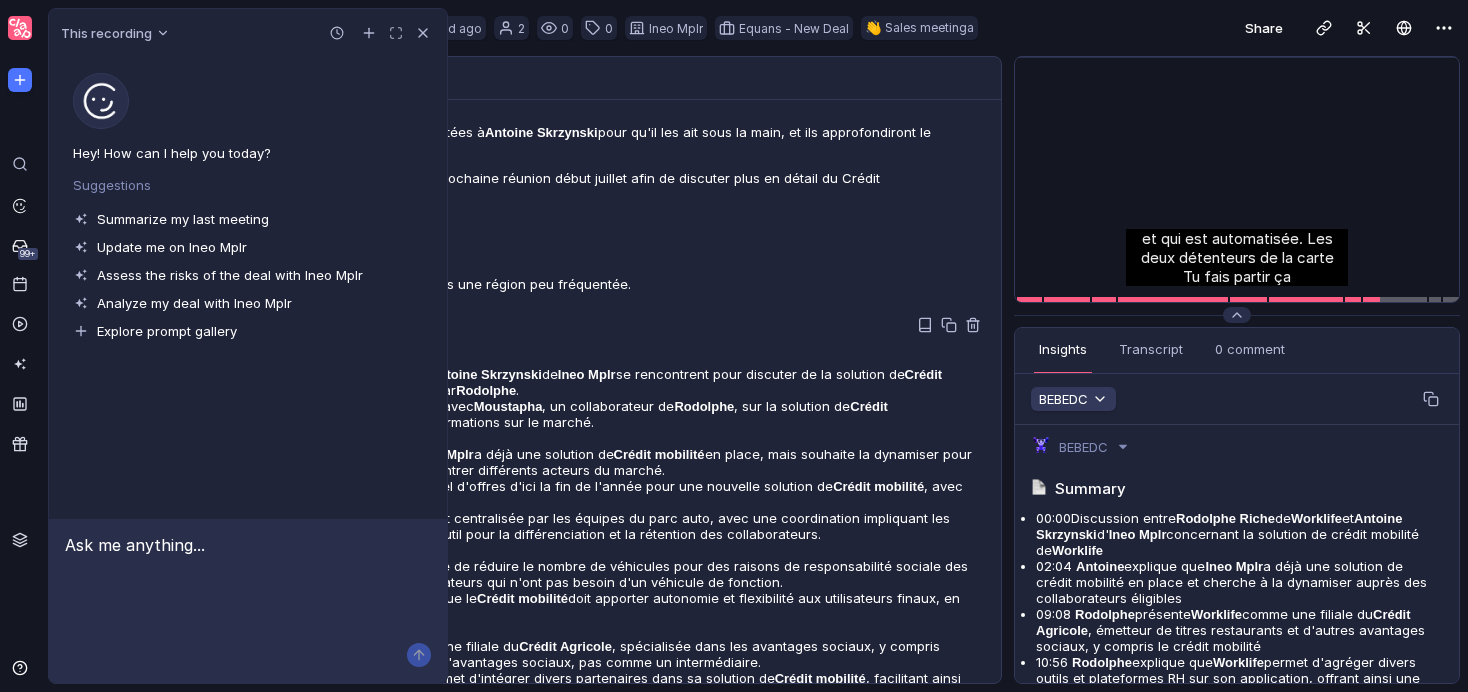 scroll, scrollTop: 17, scrollLeft: 0, axis: vertical 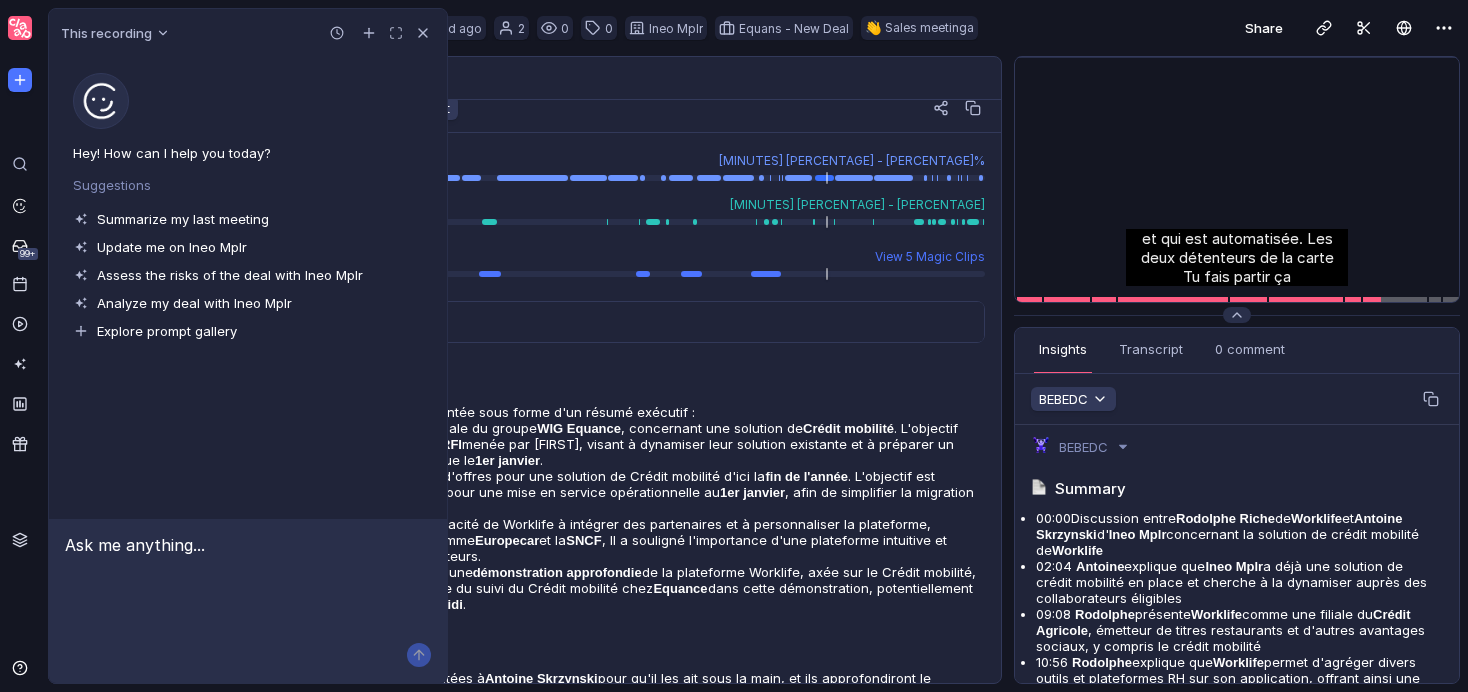 click at bounding box center (248, 589) 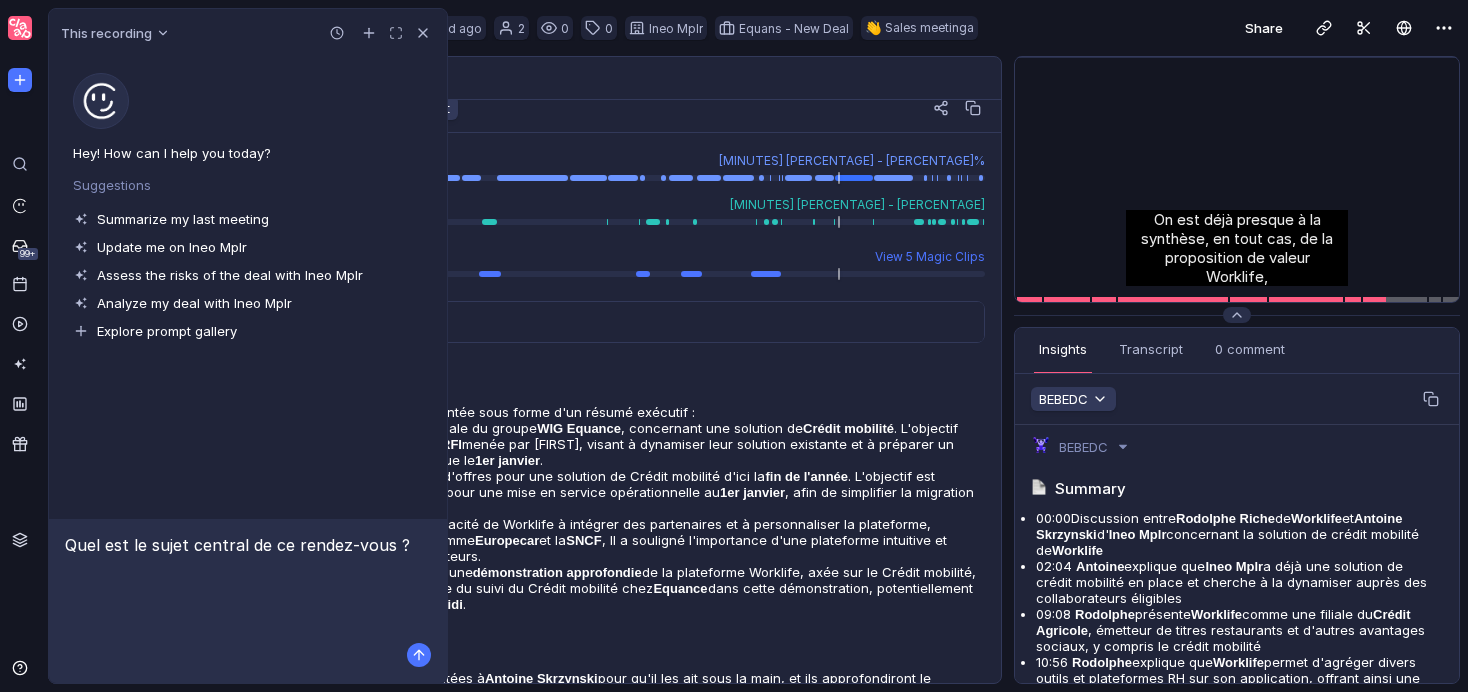 type 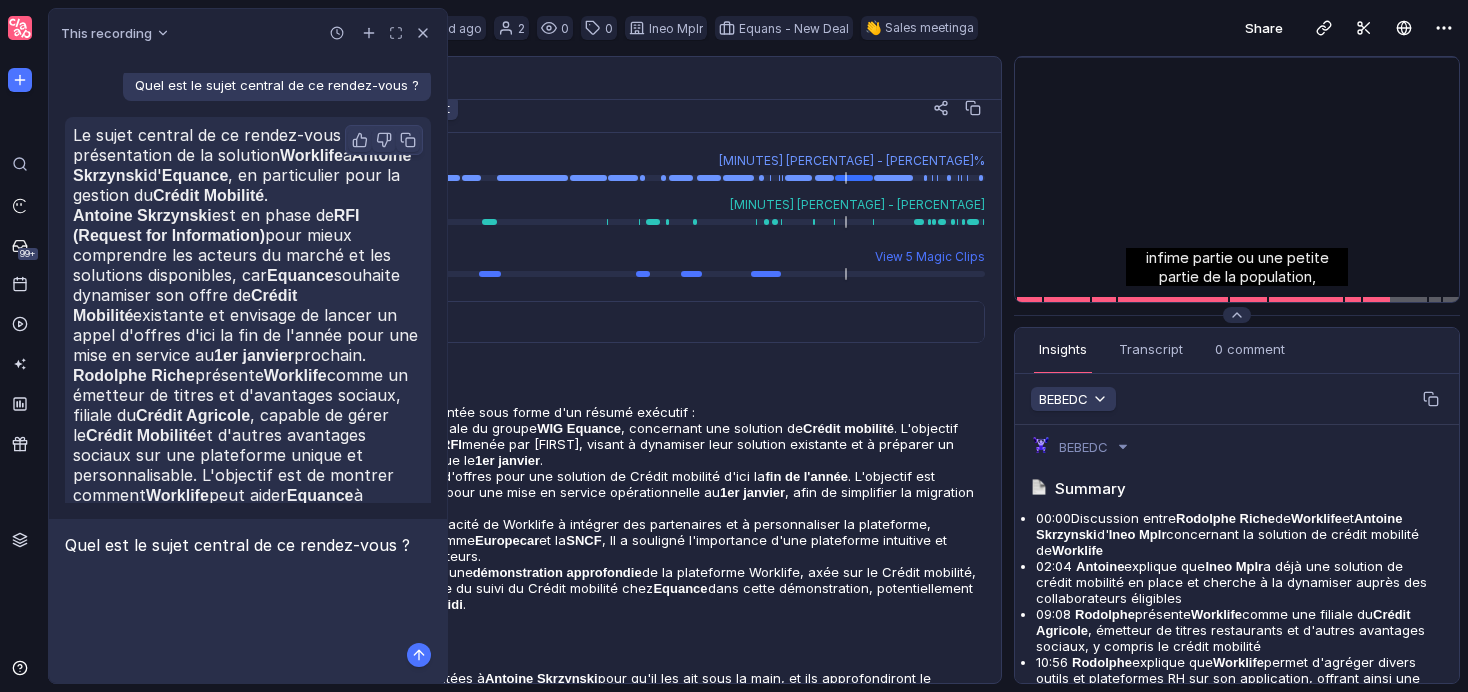 scroll, scrollTop: 112, scrollLeft: 0, axis: vertical 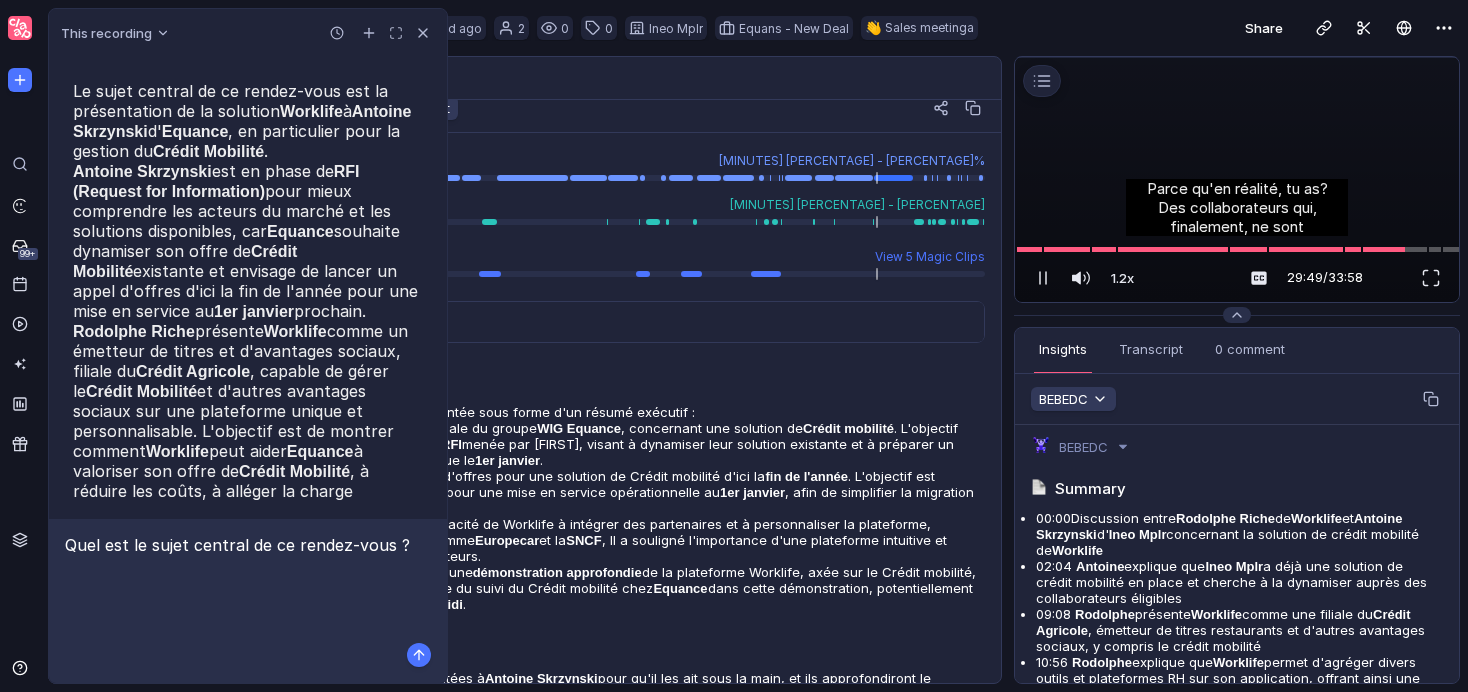 click at bounding box center (1237, 57) 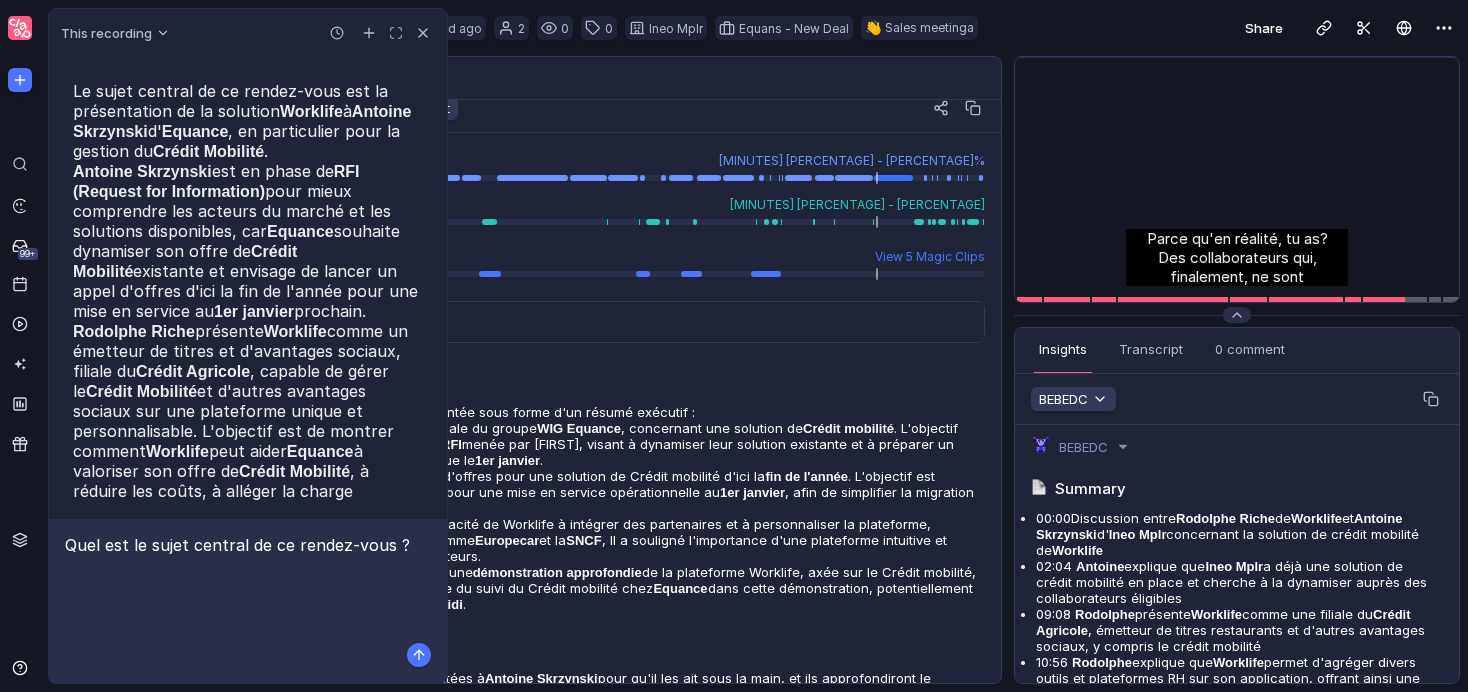 click on "Quel est le sujet central de ce rendez-vous ?" at bounding box center [248, 545] 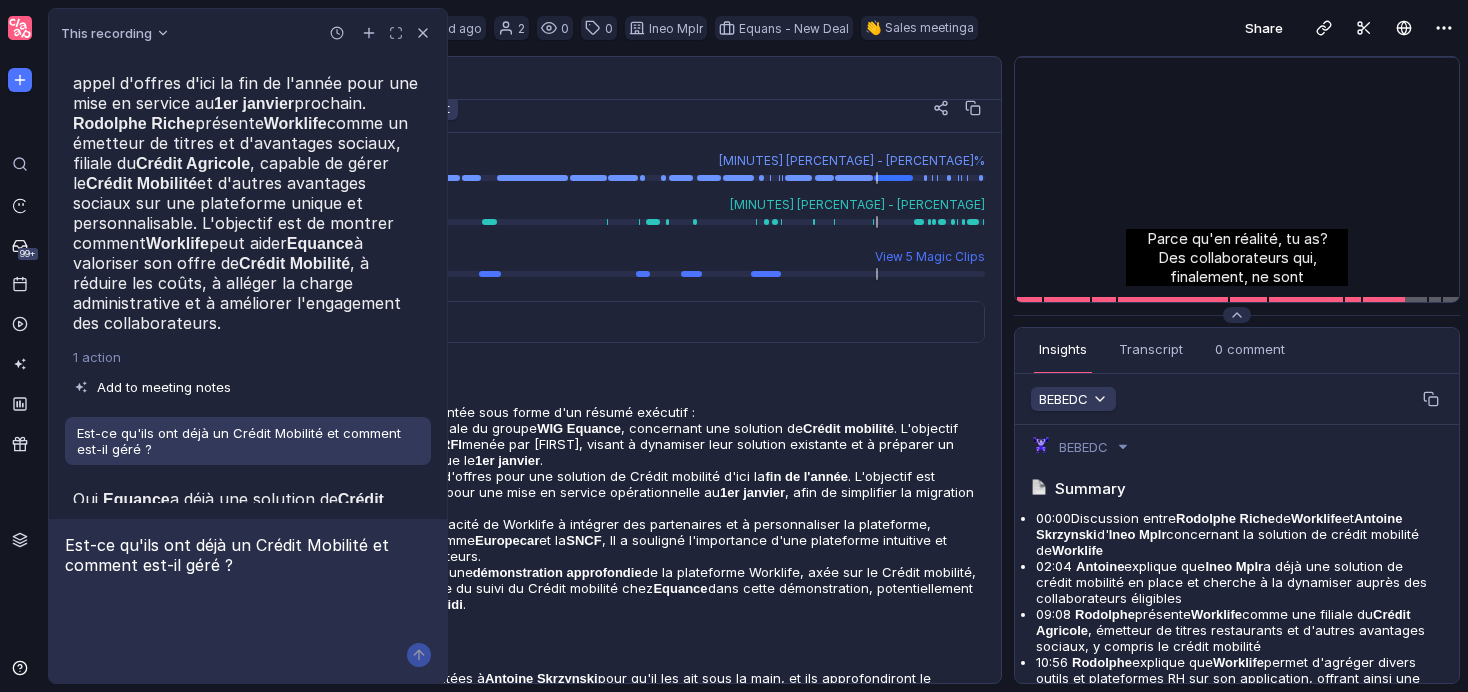 scroll, scrollTop: 397, scrollLeft: 0, axis: vertical 